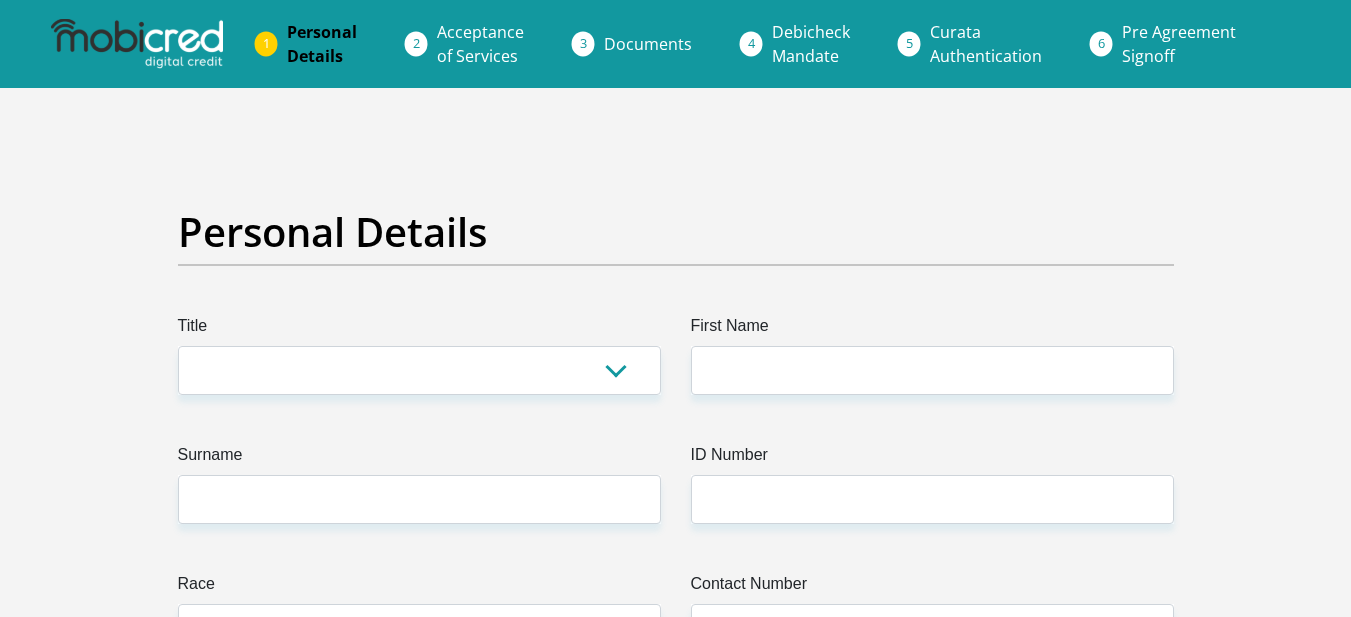 scroll, scrollTop: 0, scrollLeft: 0, axis: both 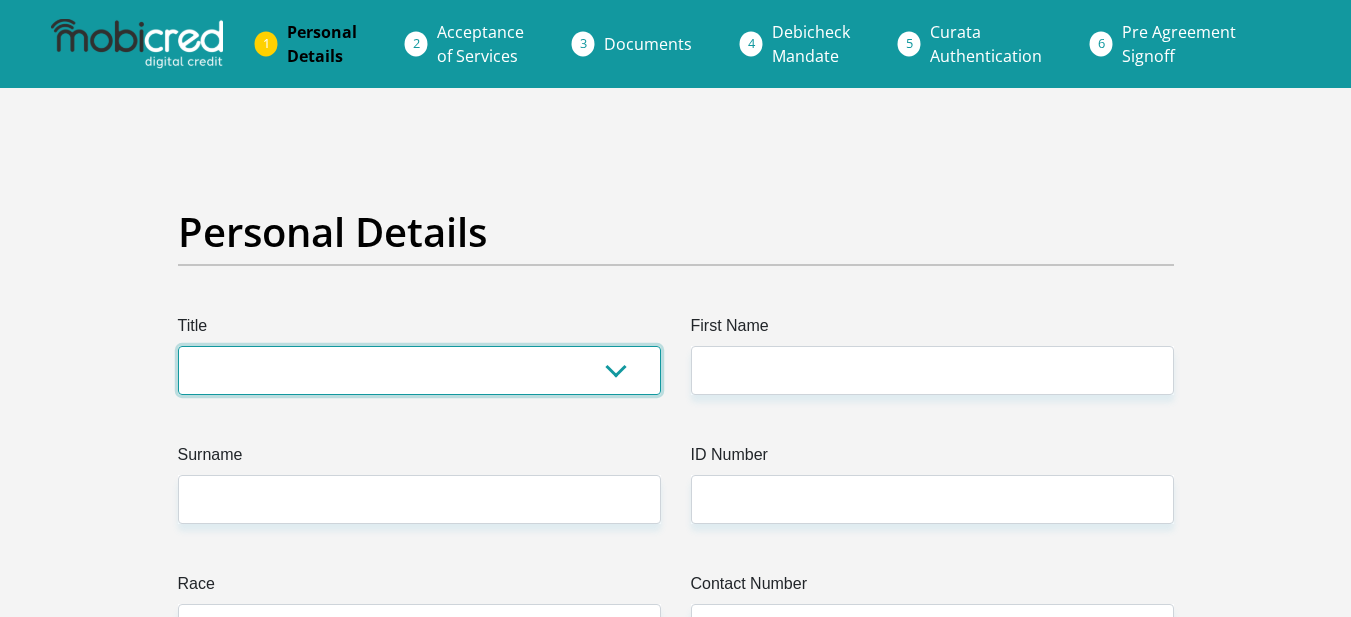 click on "Mr
Ms
Mrs
Dr
Other" at bounding box center [419, 370] 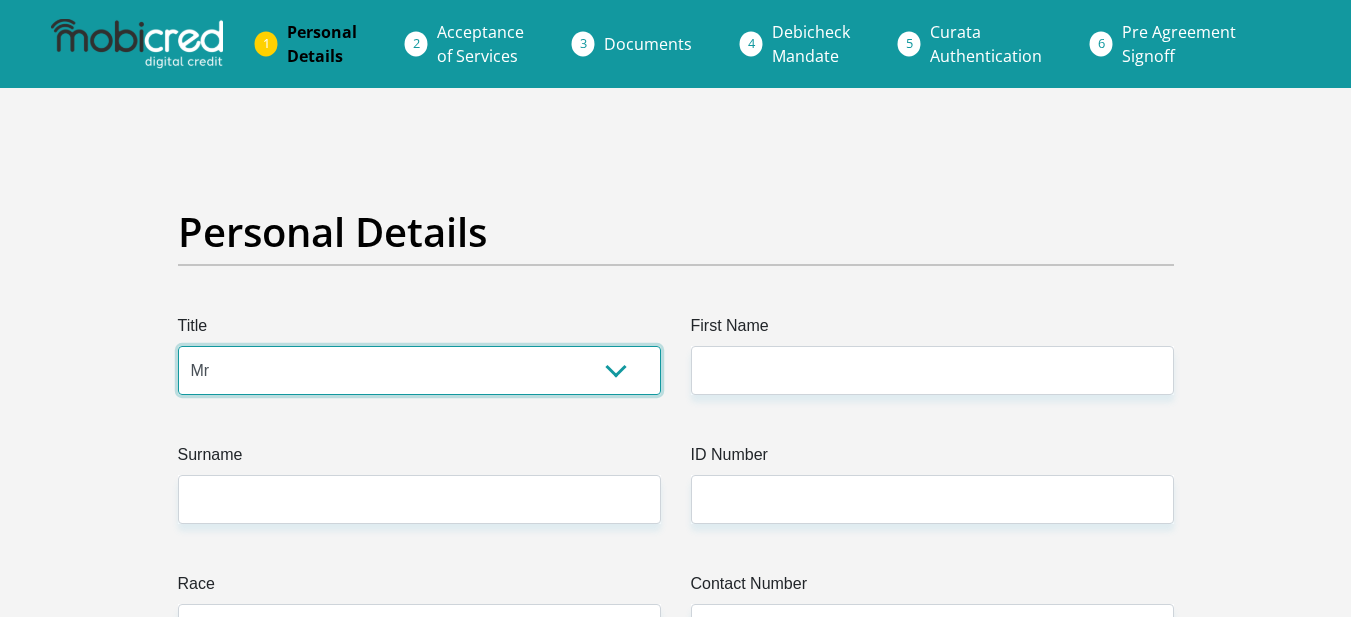 click on "Mr
Ms
Mrs
Dr
Other" at bounding box center [419, 370] 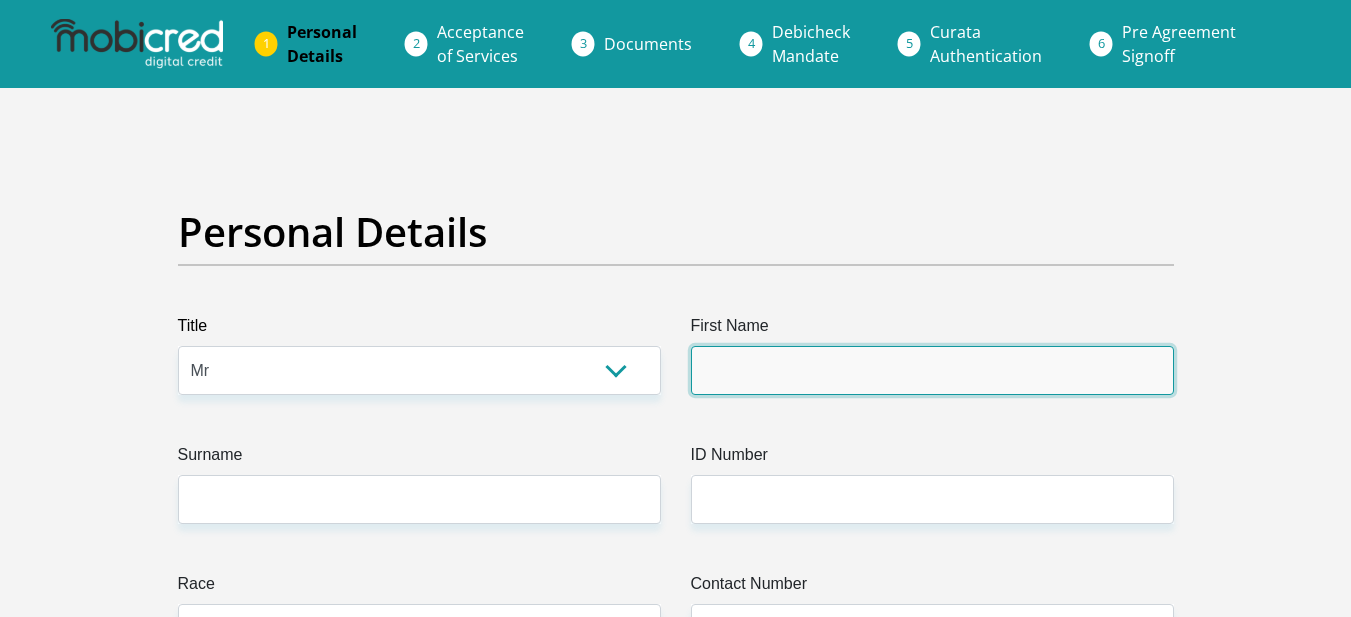 click on "First Name" at bounding box center (932, 370) 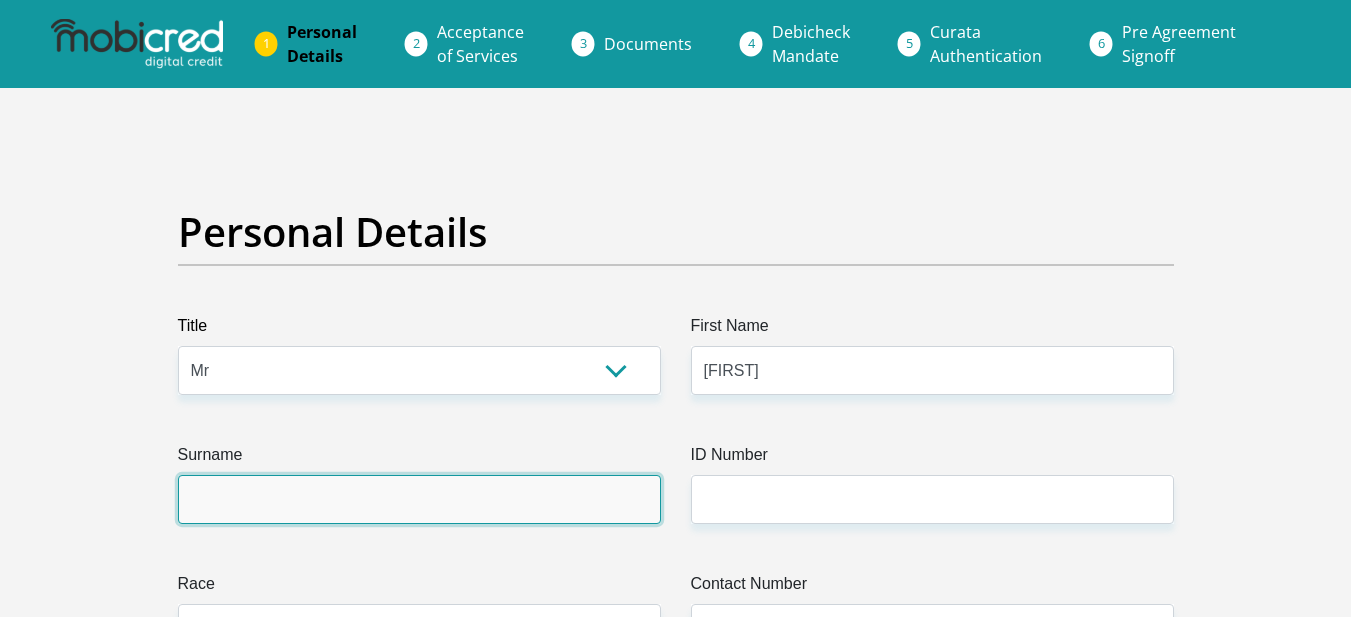 type on "[LAST]" 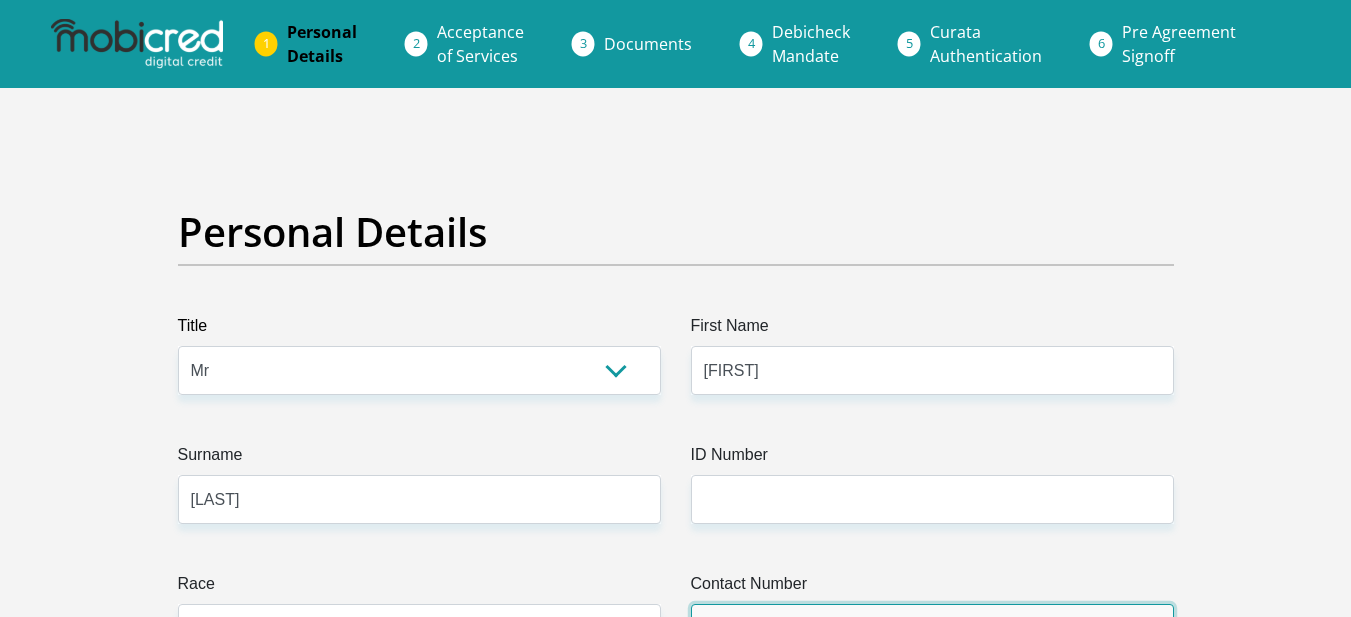 type on "[PHONE]" 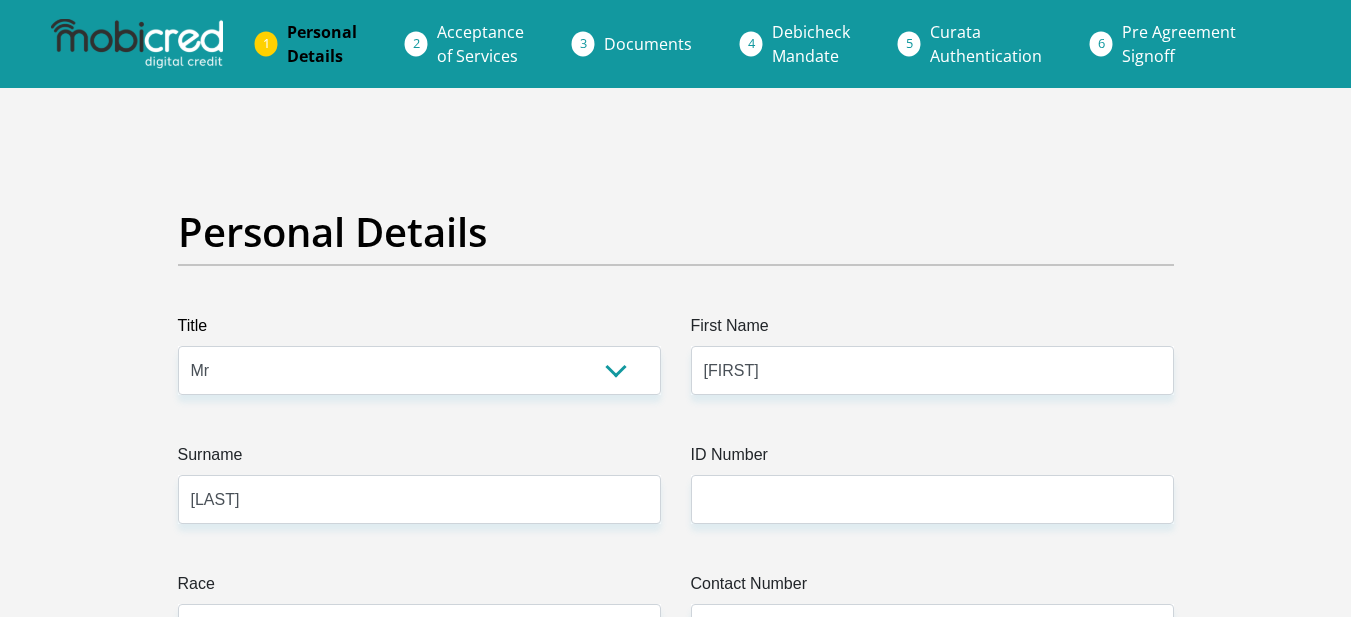 select on "ZAF" 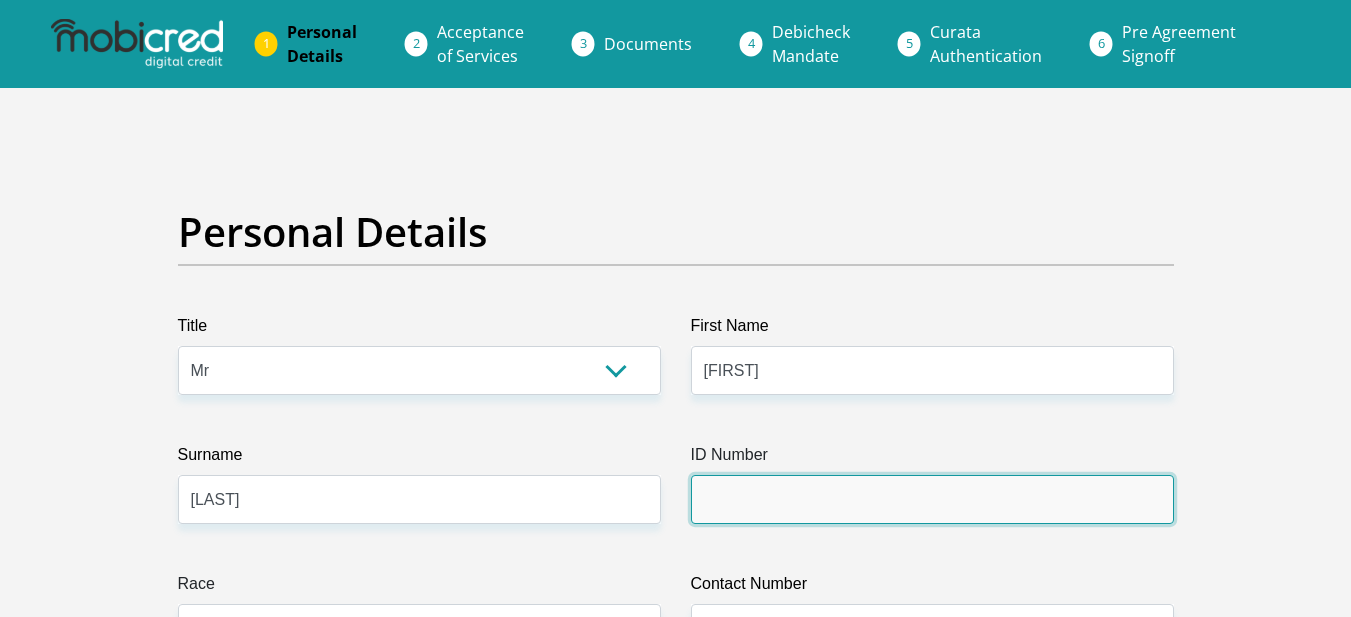 click on "ID Number" at bounding box center (932, 499) 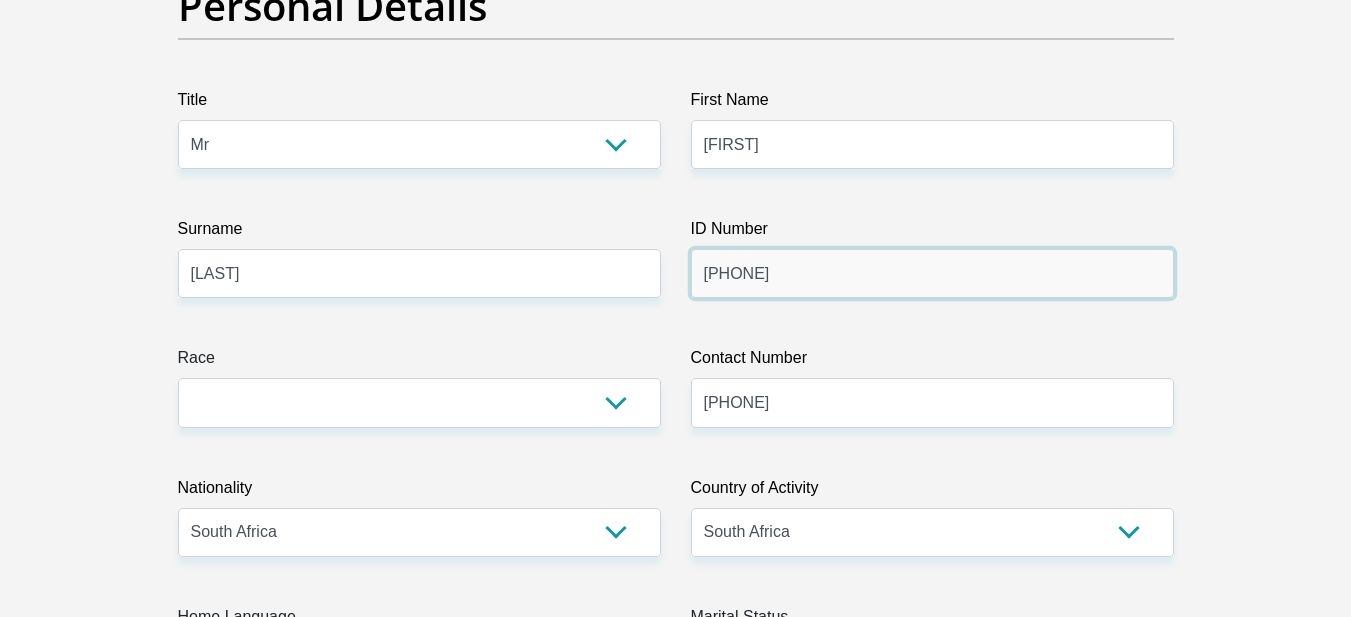 scroll, scrollTop: 253, scrollLeft: 0, axis: vertical 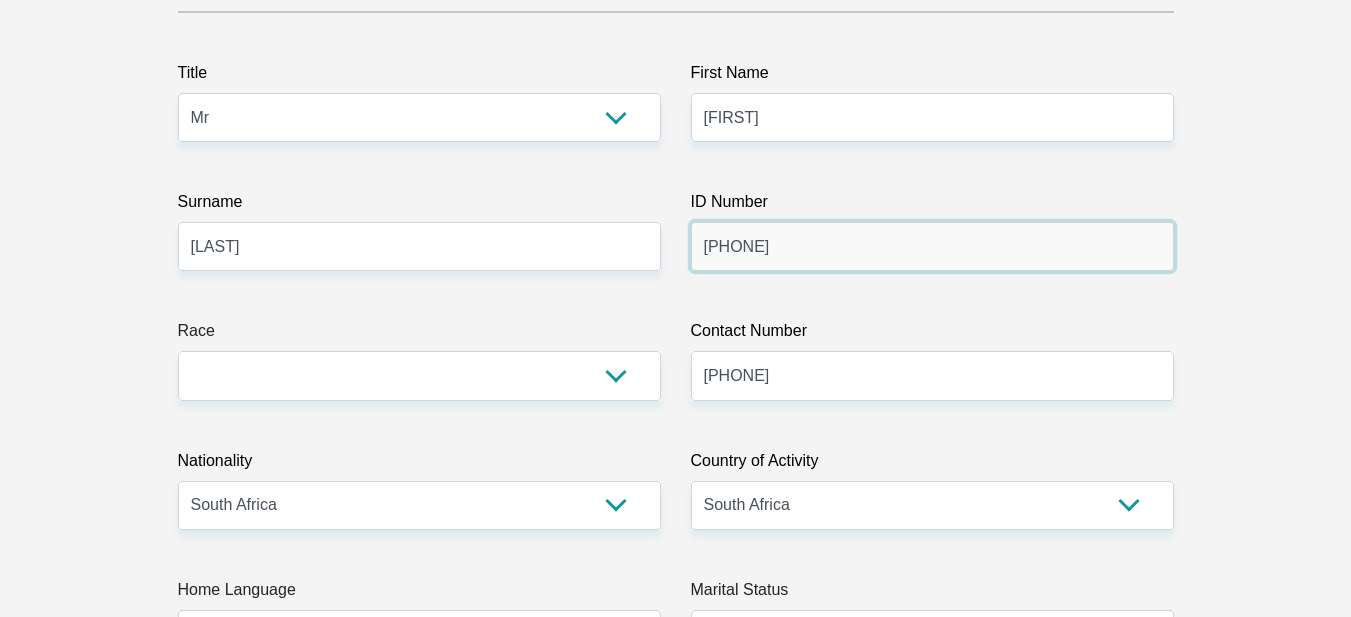 type on "[PHONE]" 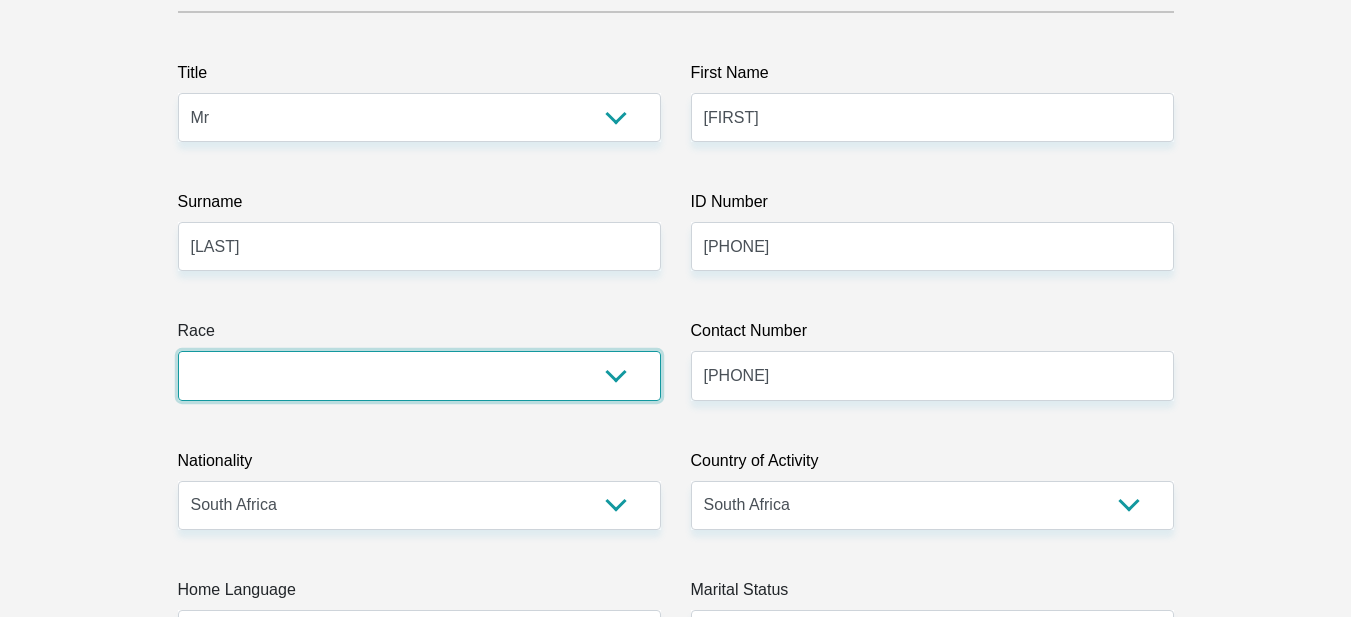click on "Black
Coloured
Indian
White
Other" at bounding box center [419, 375] 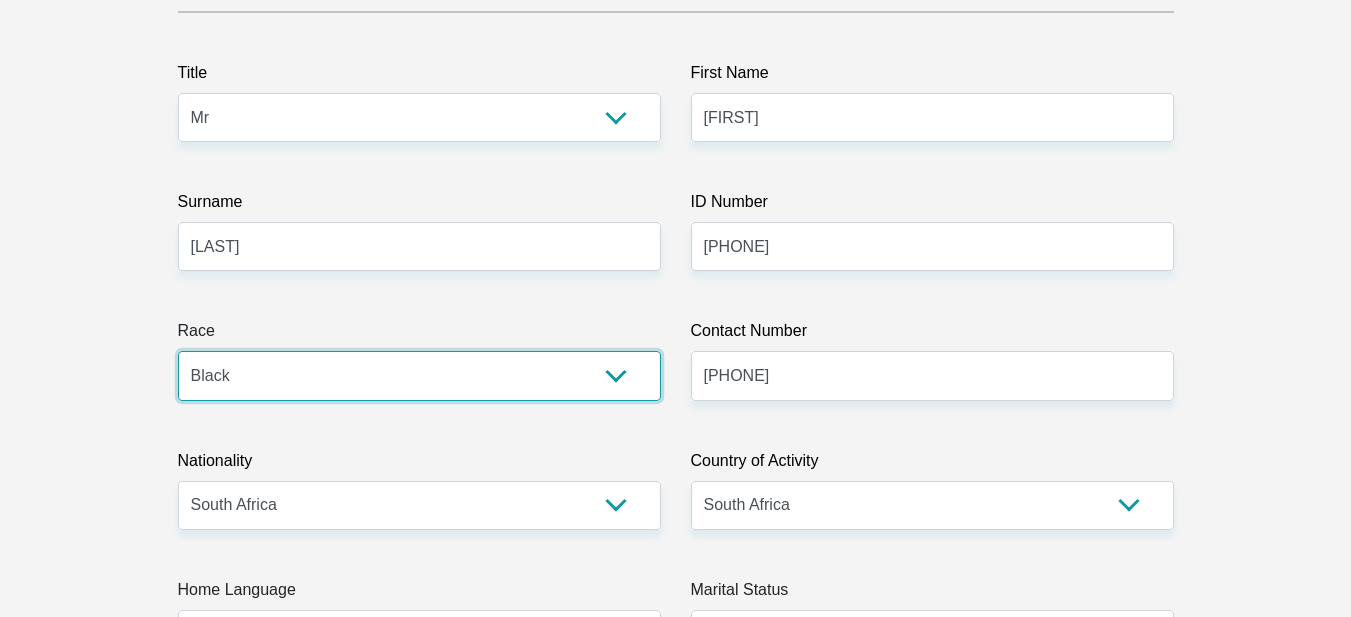 click on "Black
Coloured
Indian
White
Other" at bounding box center (419, 375) 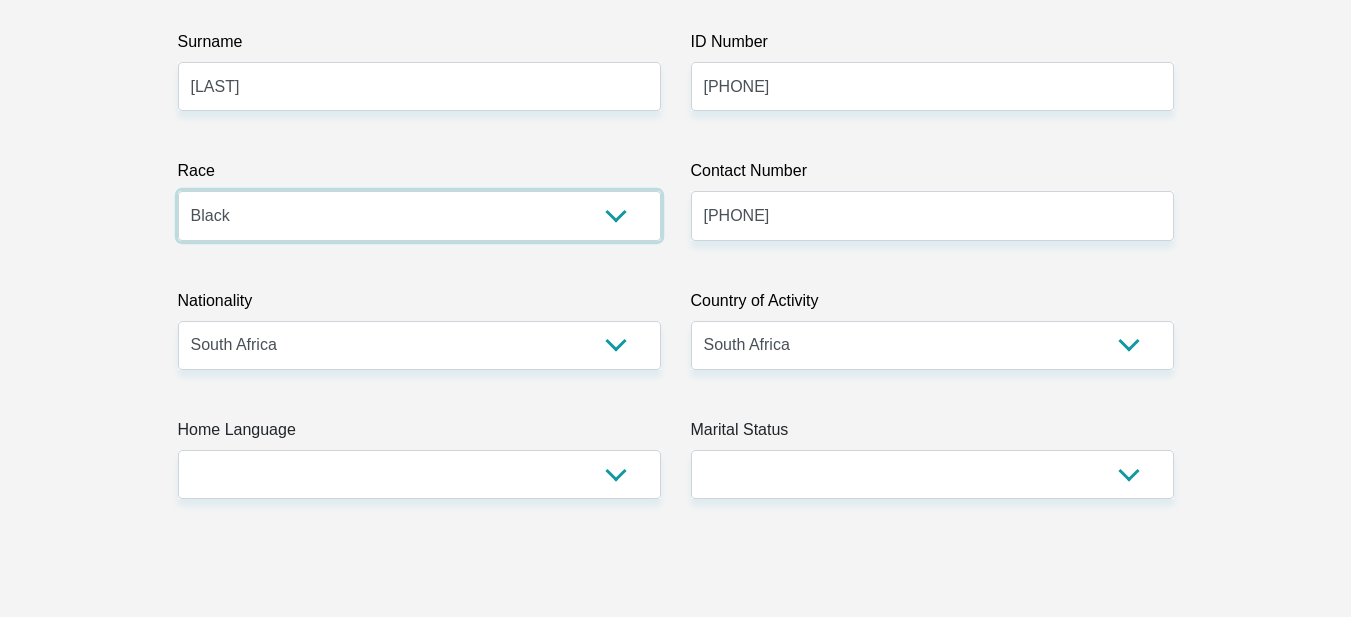 scroll, scrollTop: 480, scrollLeft: 0, axis: vertical 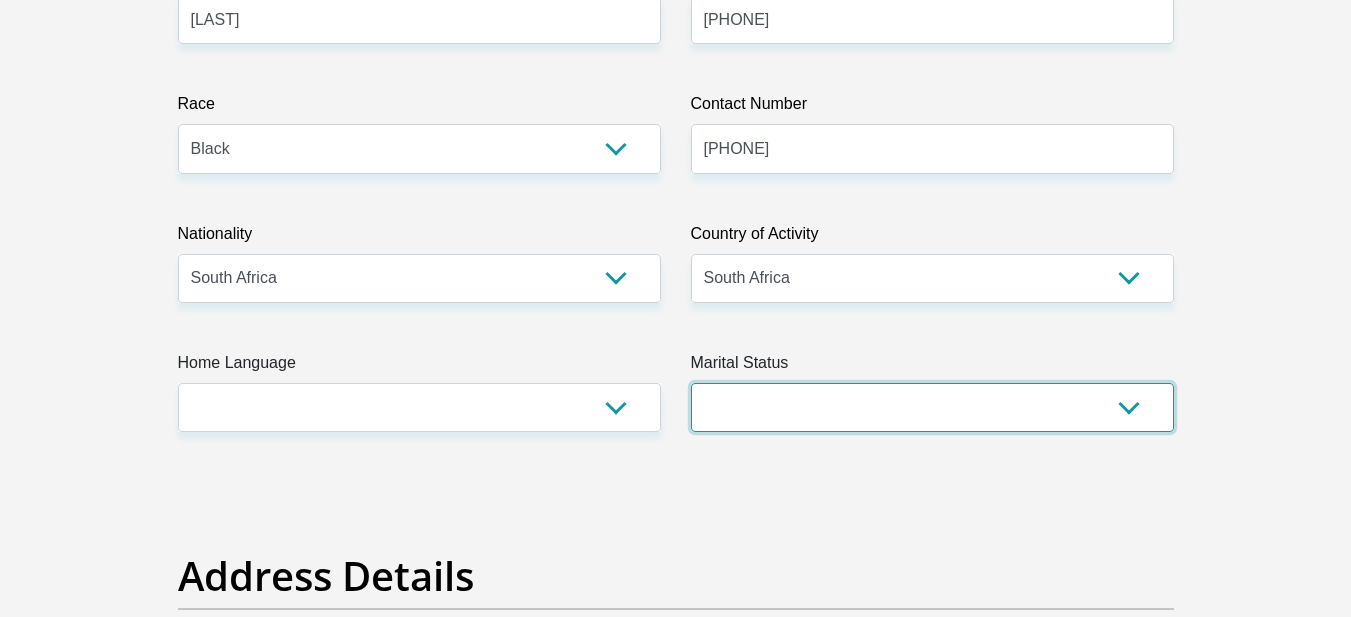 click on "Married ANC
Single
Divorced
Widowed
Married COP or Customary Law" at bounding box center [932, 407] 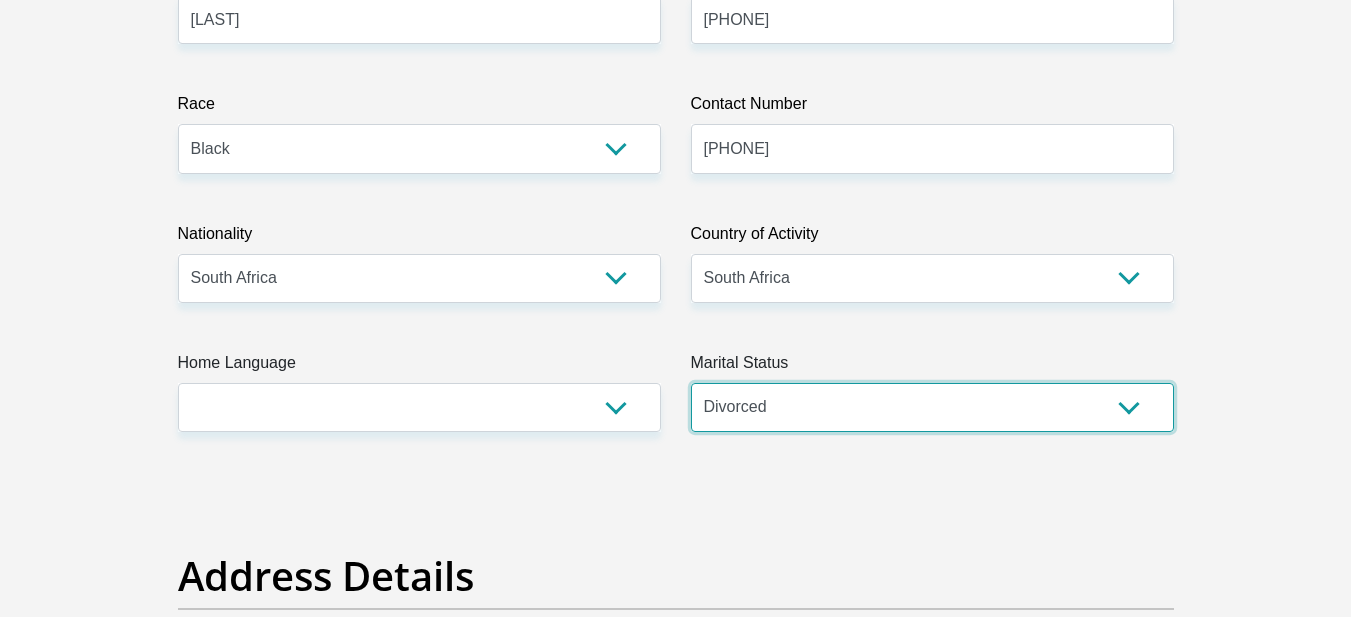 click on "Married ANC
Single
Divorced
Widowed
Married COP or Customary Law" at bounding box center [932, 407] 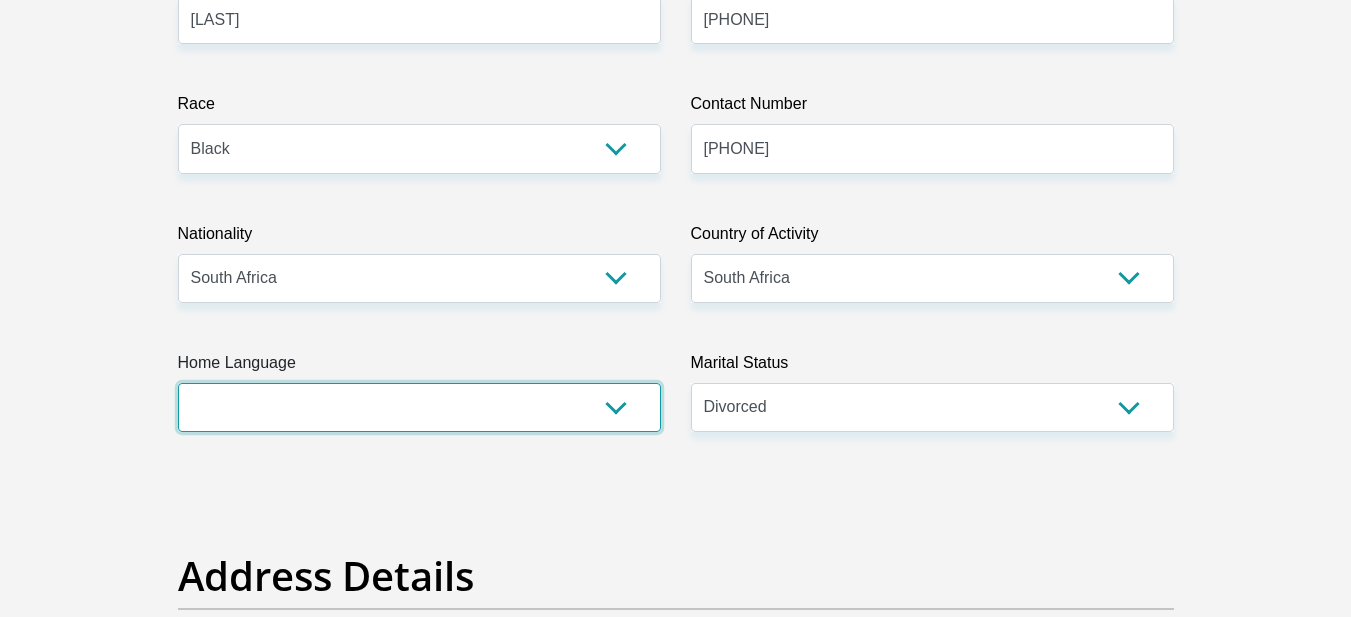 click on "Afrikaans
English
Sepedi
South Ndebele
Southern Sotho
Swati
Tsonga
Tswana
Venda
Xhosa
Zulu
Other" at bounding box center (419, 407) 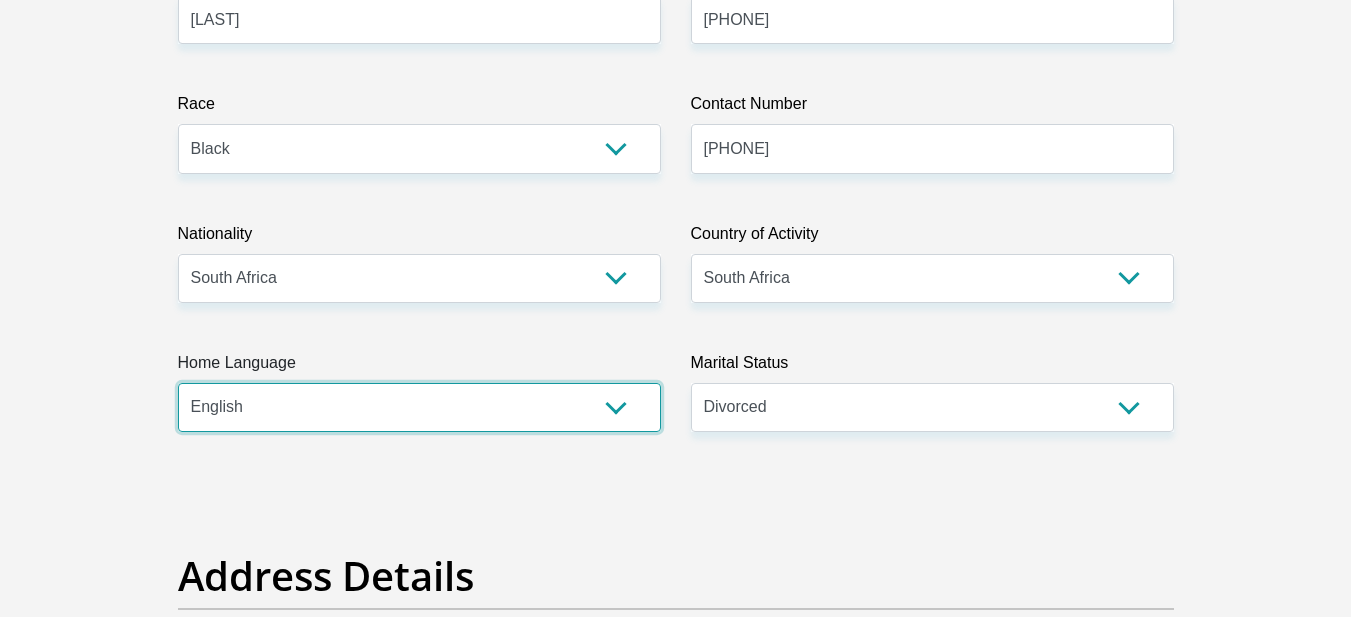 click on "Afrikaans
English
Sepedi
South Ndebele
Southern Sotho
Swati
Tsonga
Tswana
Venda
Xhosa
Zulu
Other" at bounding box center (419, 407) 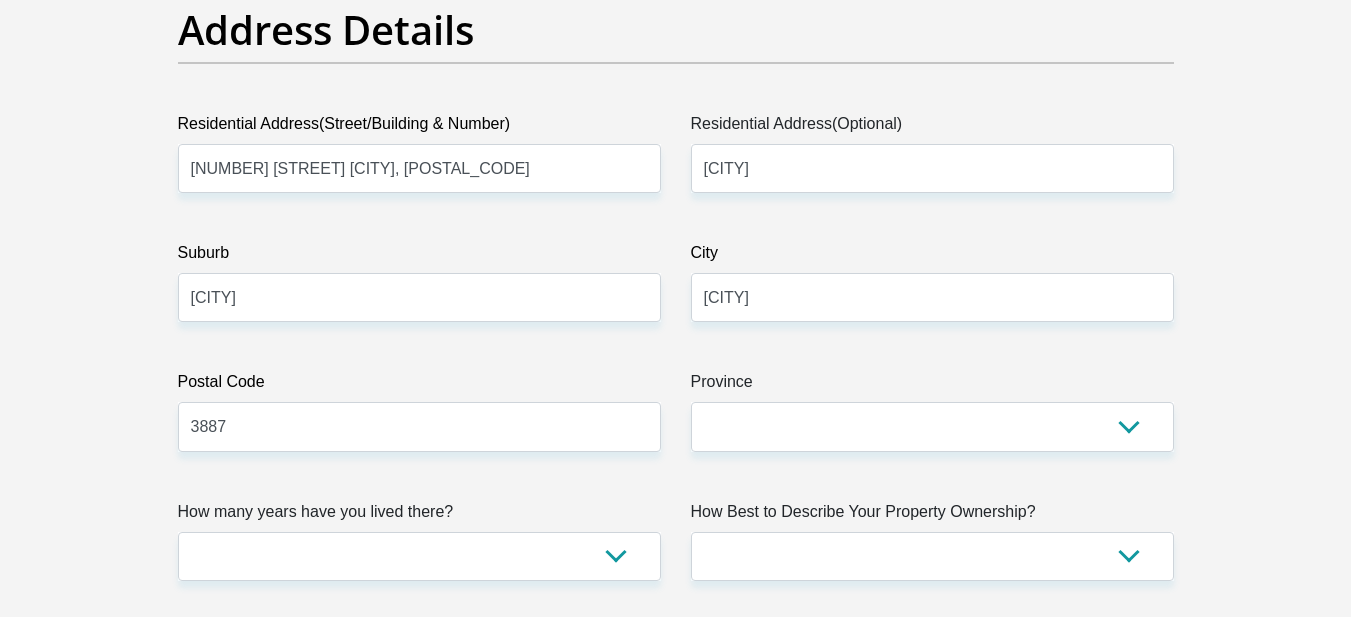 scroll, scrollTop: 1093, scrollLeft: 0, axis: vertical 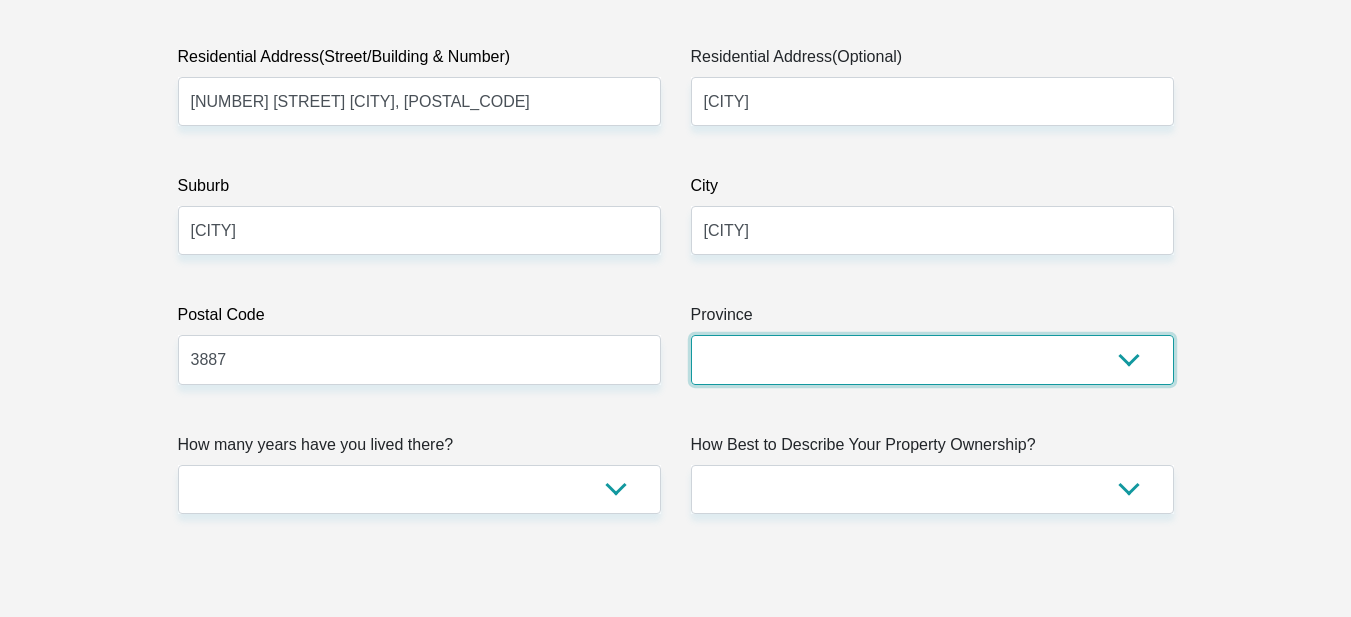 click on "Eastern Cape
Free State
Gauteng
KwaZulu-Natal
Limpopo
Mpumalanga
Northern Cape
North West
Western Cape" at bounding box center (932, 359) 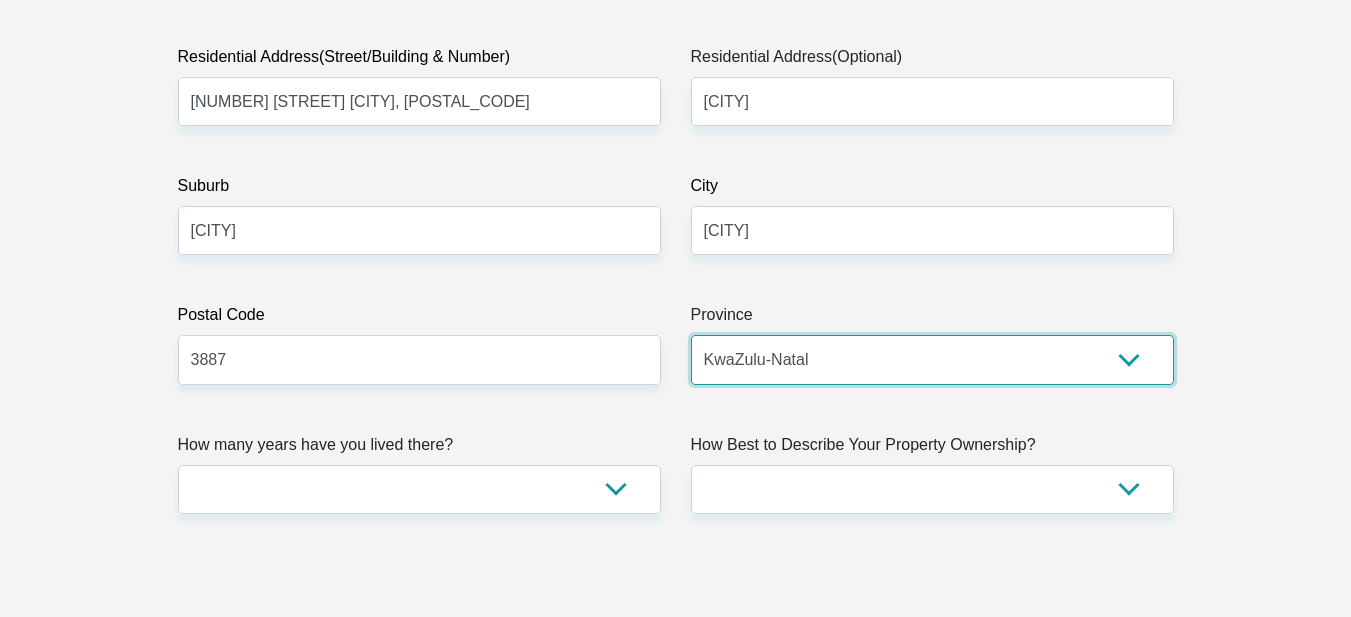 click on "Eastern Cape
Free State
Gauteng
KwaZulu-Natal
Limpopo
Mpumalanga
Northern Cape
North West
Western Cape" at bounding box center (932, 359) 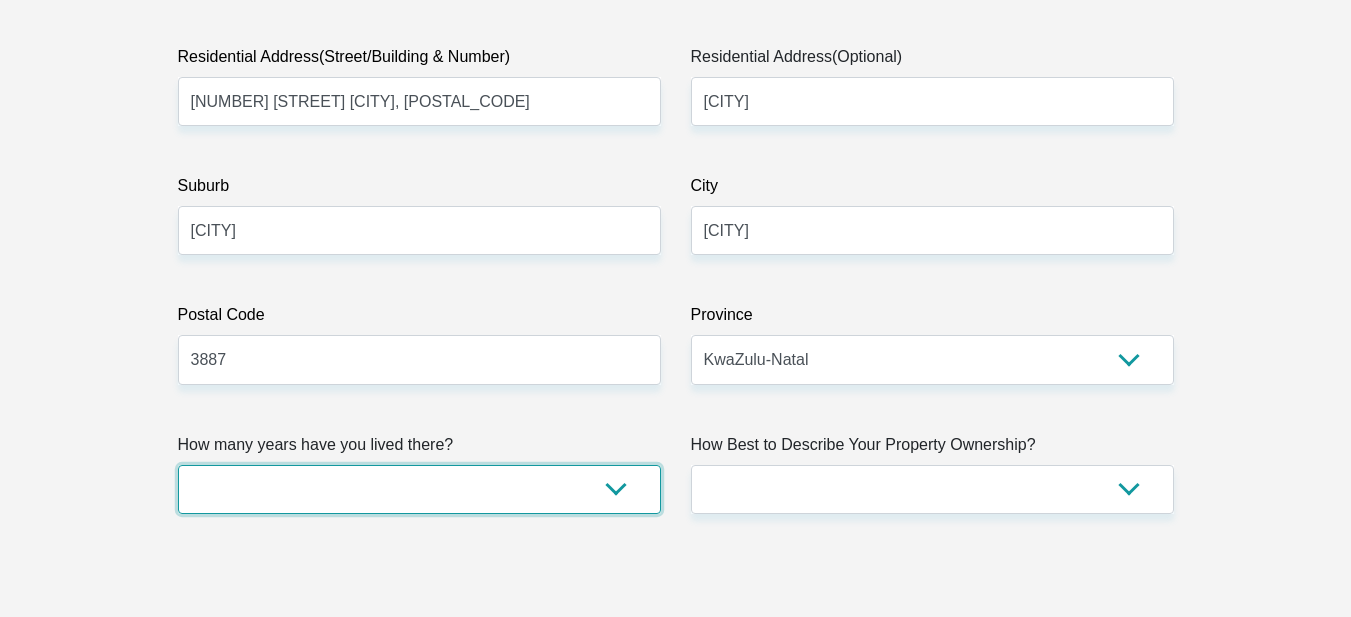 click on "less than 1 year
1-3 years
3-5 years
5+ years" at bounding box center (419, 489) 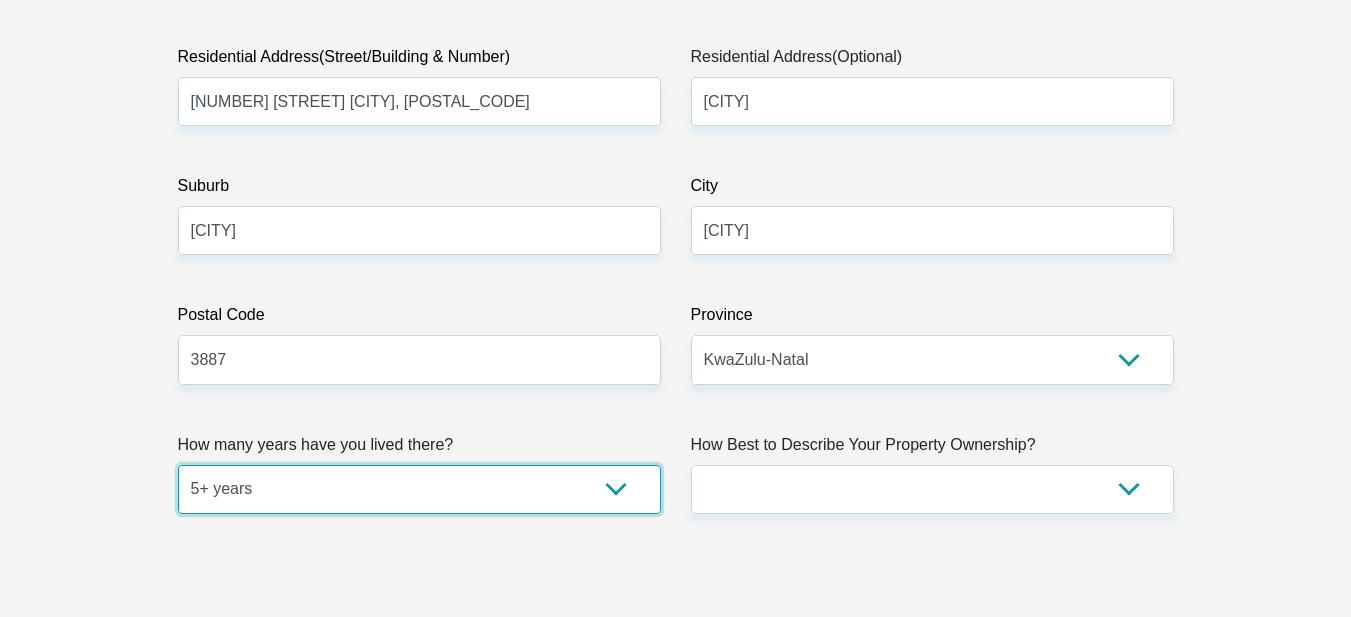 click on "less than 1 year
1-3 years
3-5 years
5+ years" at bounding box center (419, 489) 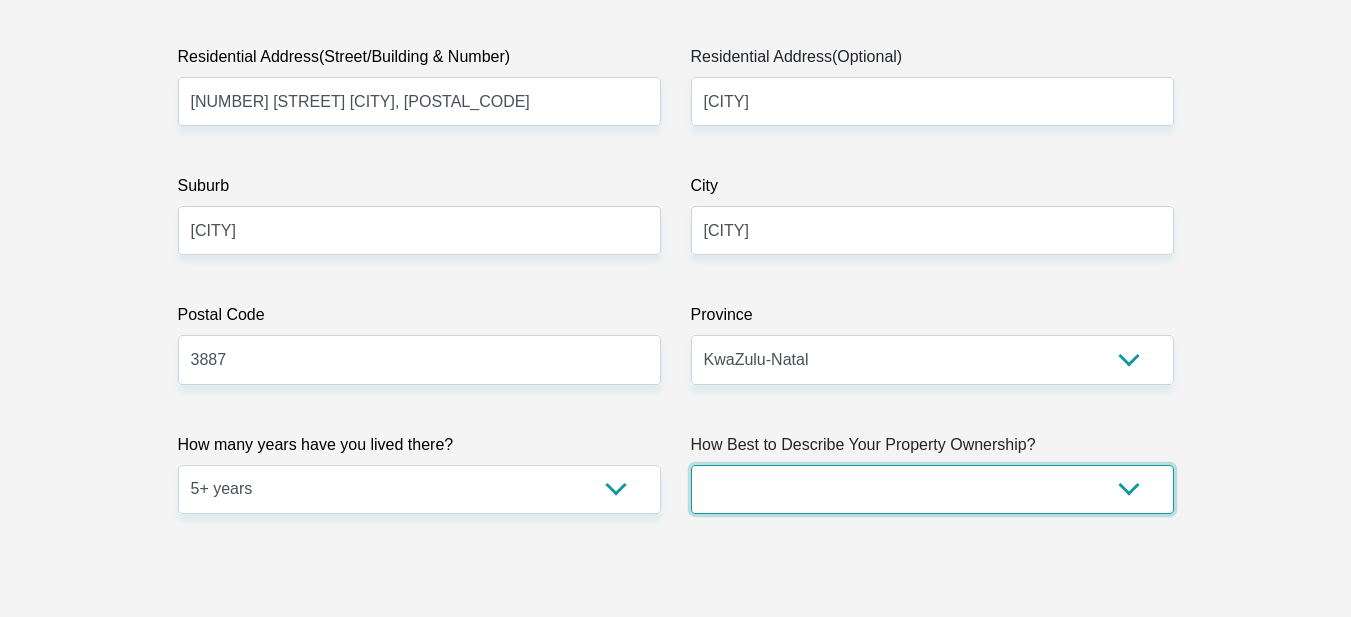 click on "Owned
Rented
Family Owned
Company Dwelling" at bounding box center [932, 489] 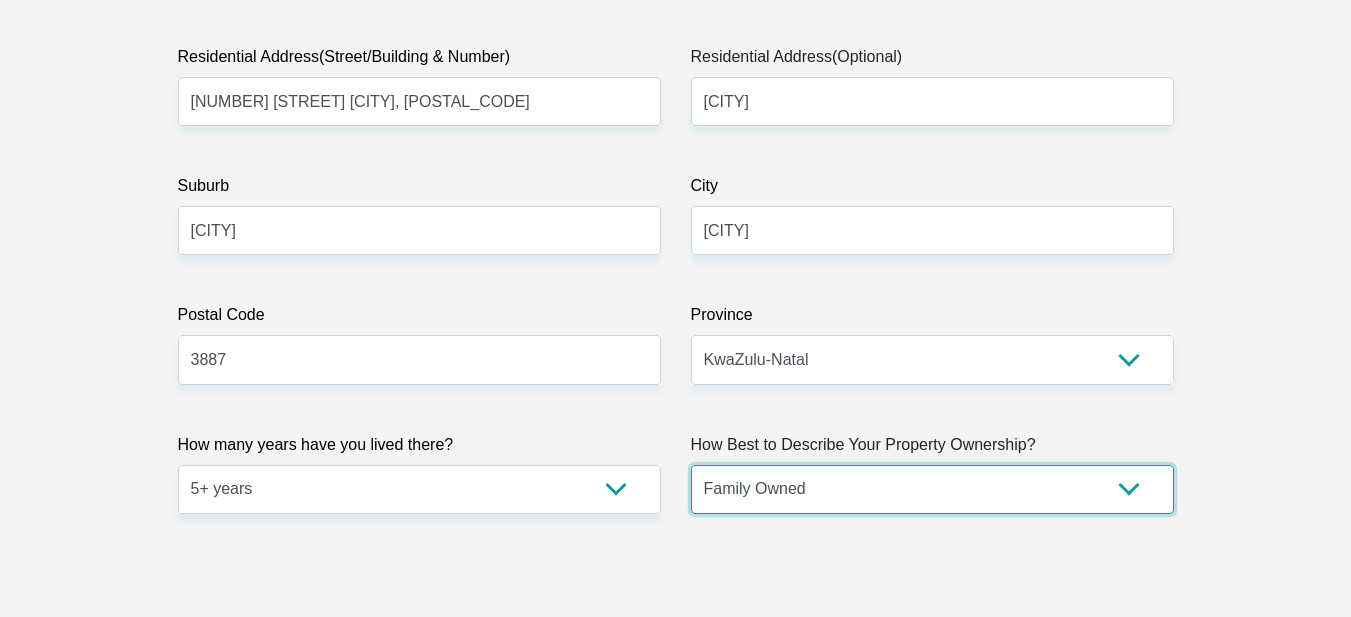 click on "Owned
Rented
Family Owned
Company Dwelling" at bounding box center [932, 489] 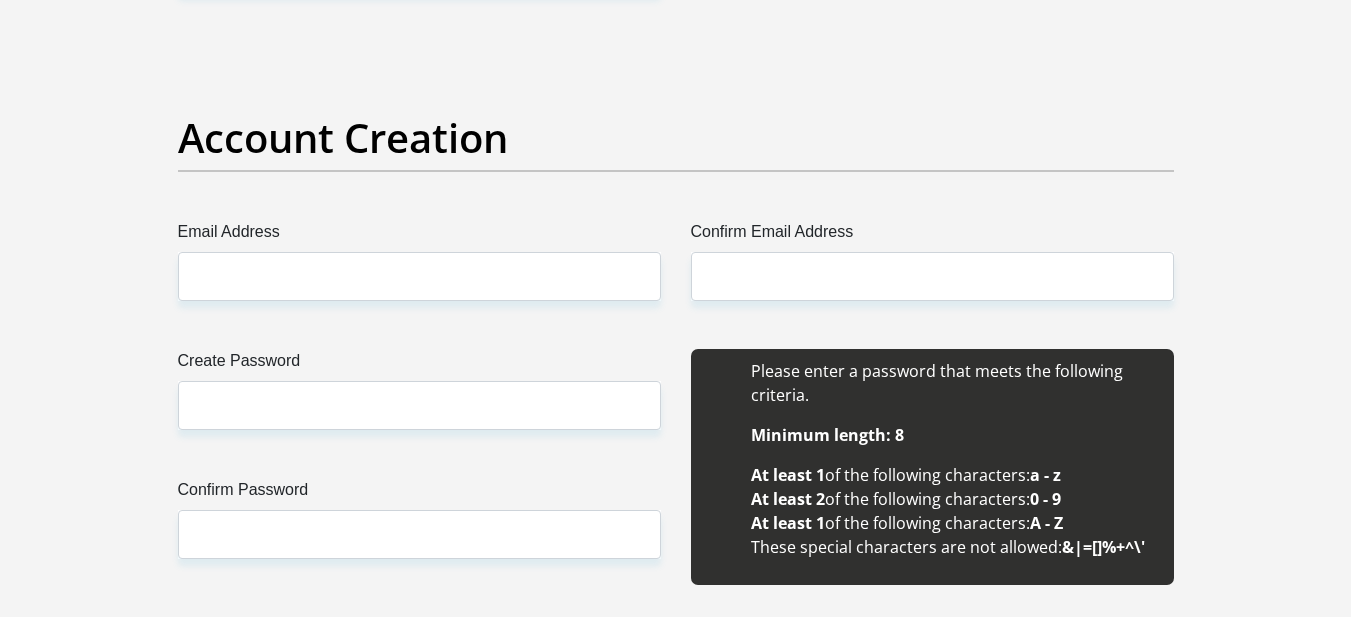 scroll, scrollTop: 1653, scrollLeft: 0, axis: vertical 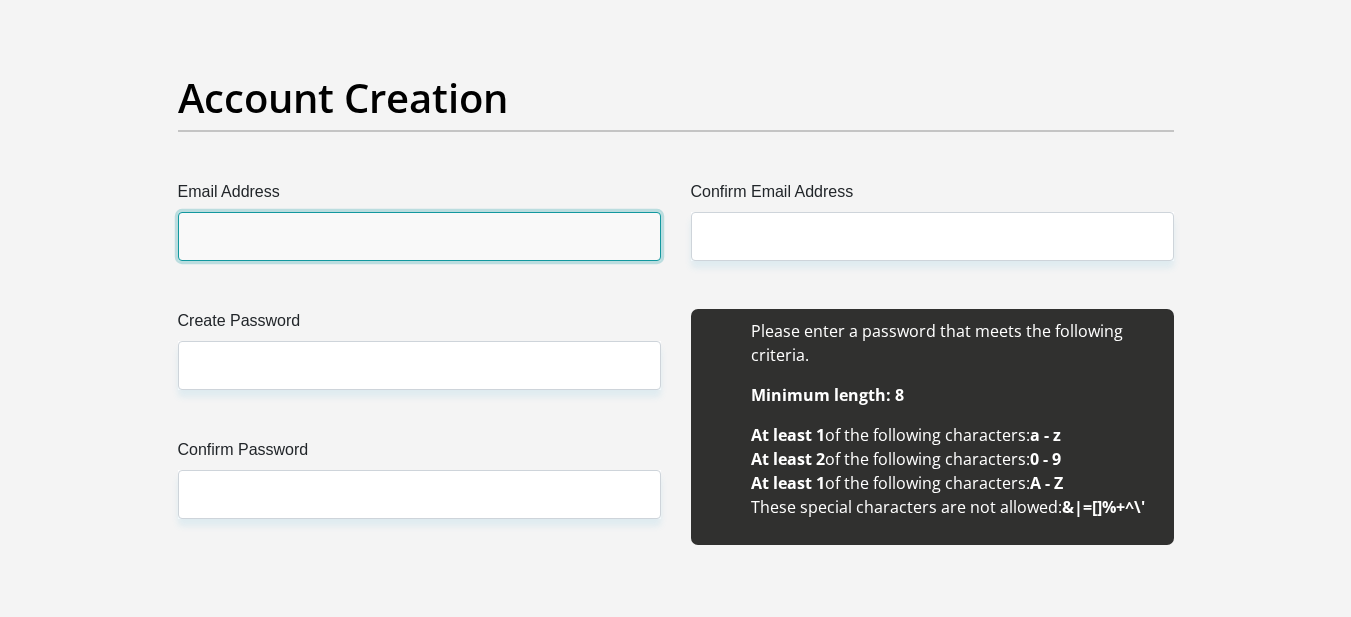 click on "Email Address" at bounding box center (419, 236) 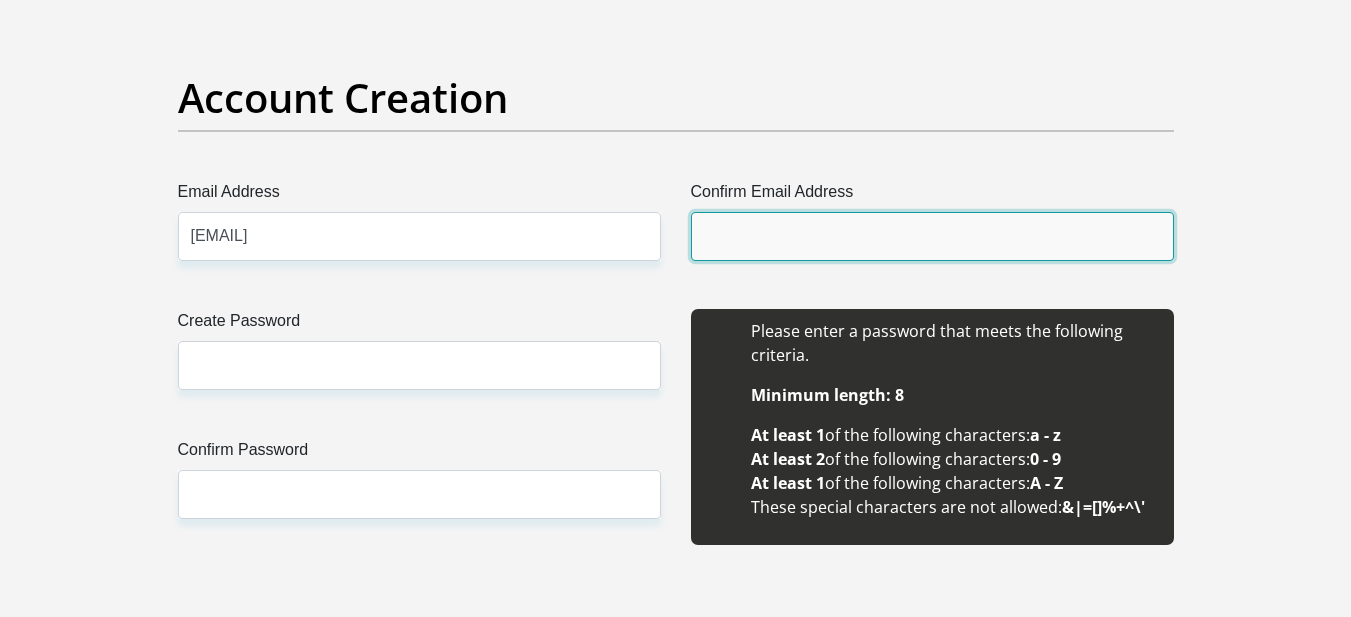 type on "[EMAIL]" 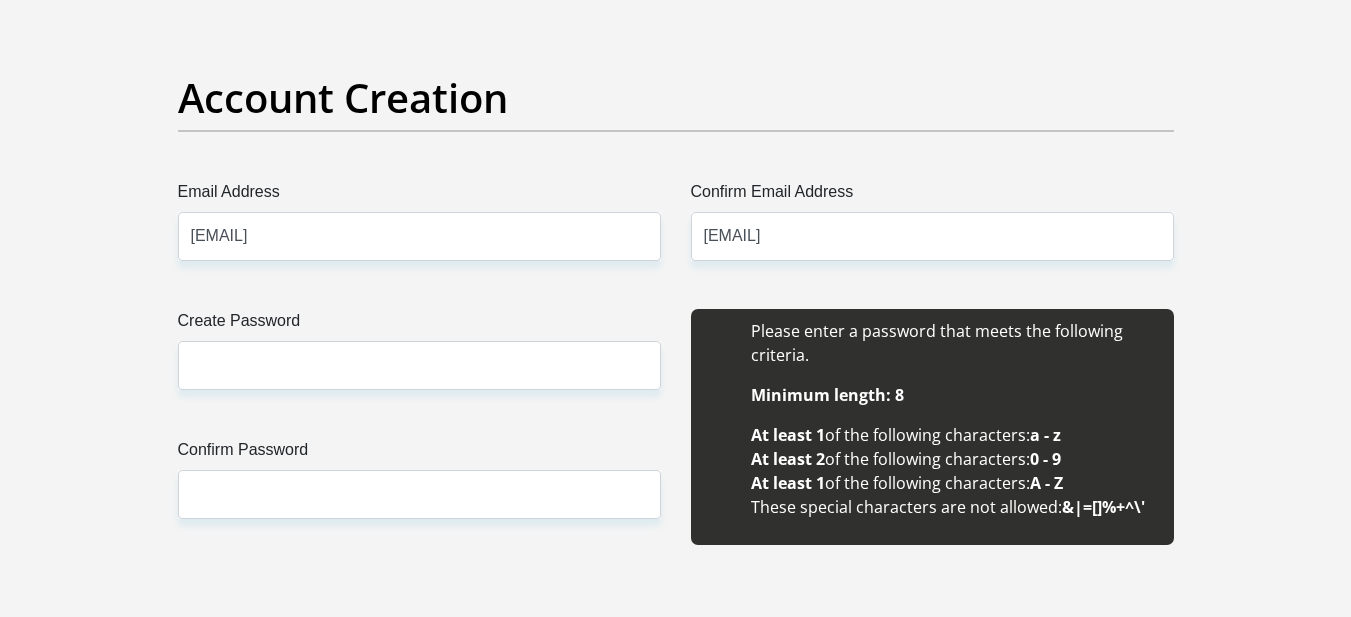 type 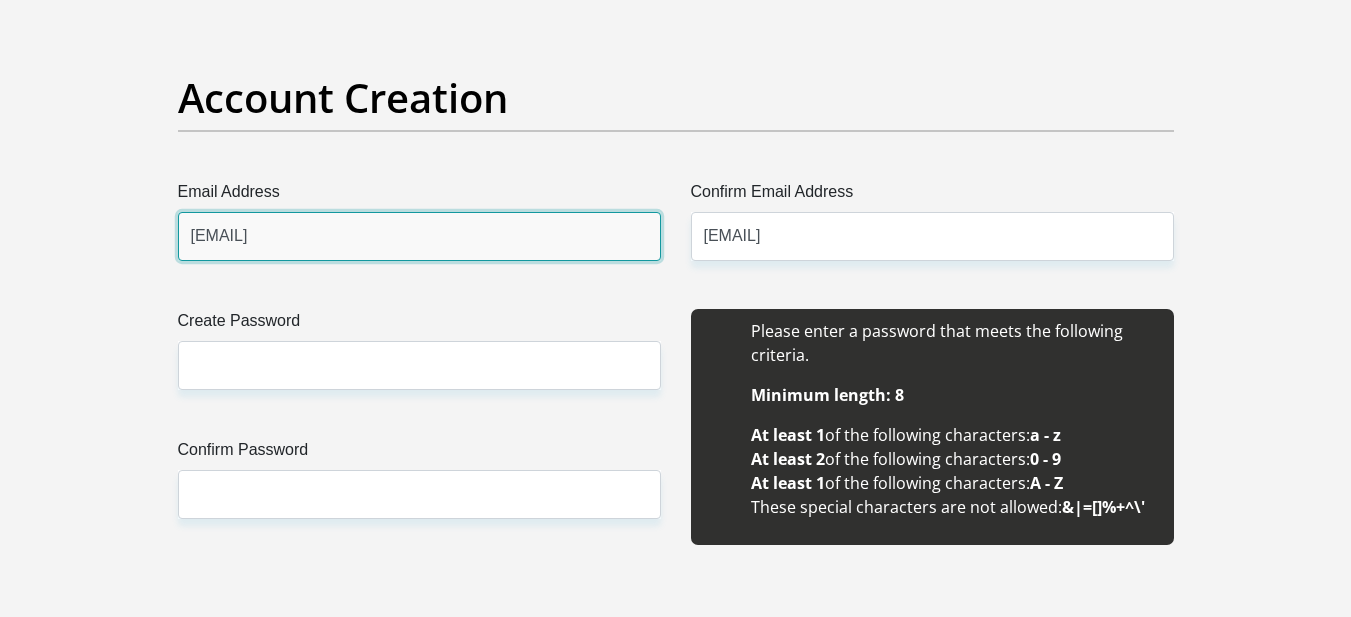 type 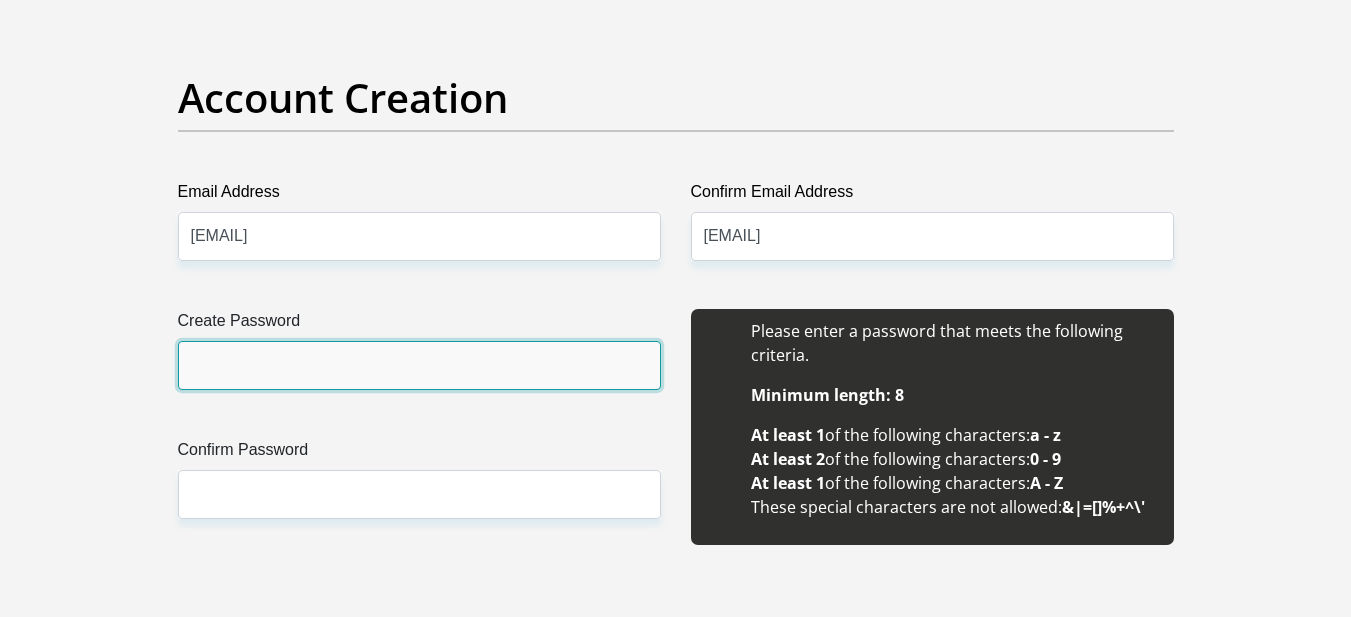 click on "Create Password" at bounding box center [419, 365] 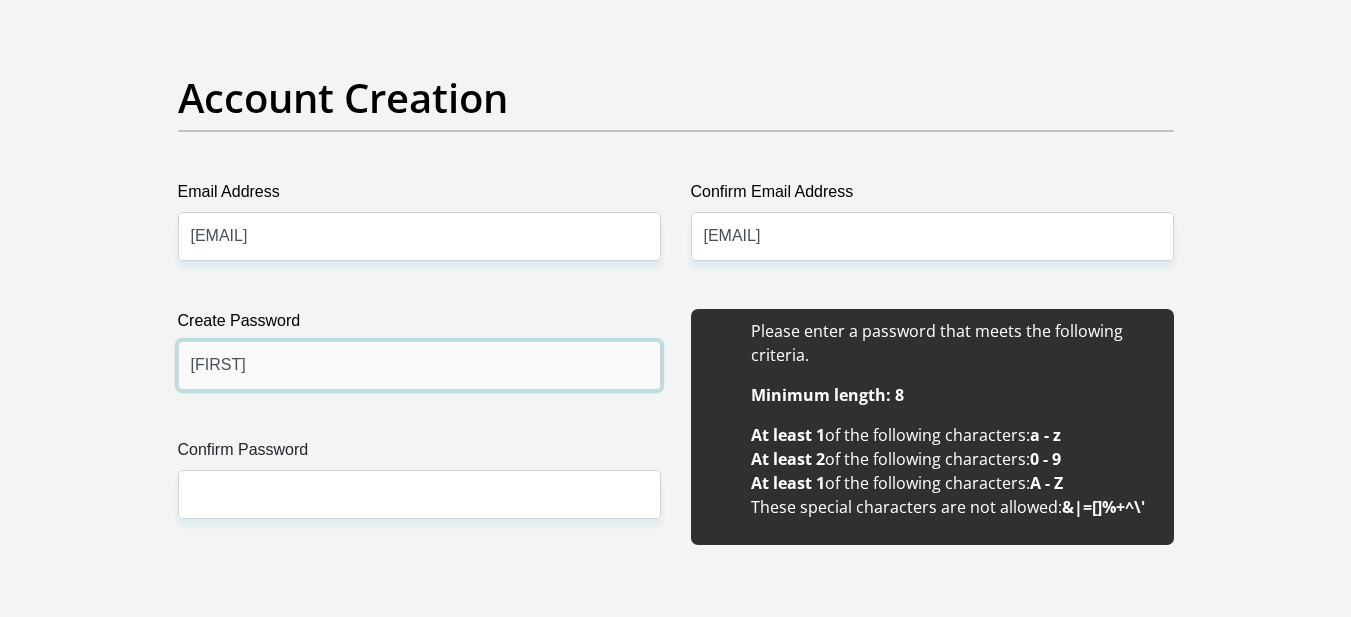 type on "[FIRST]" 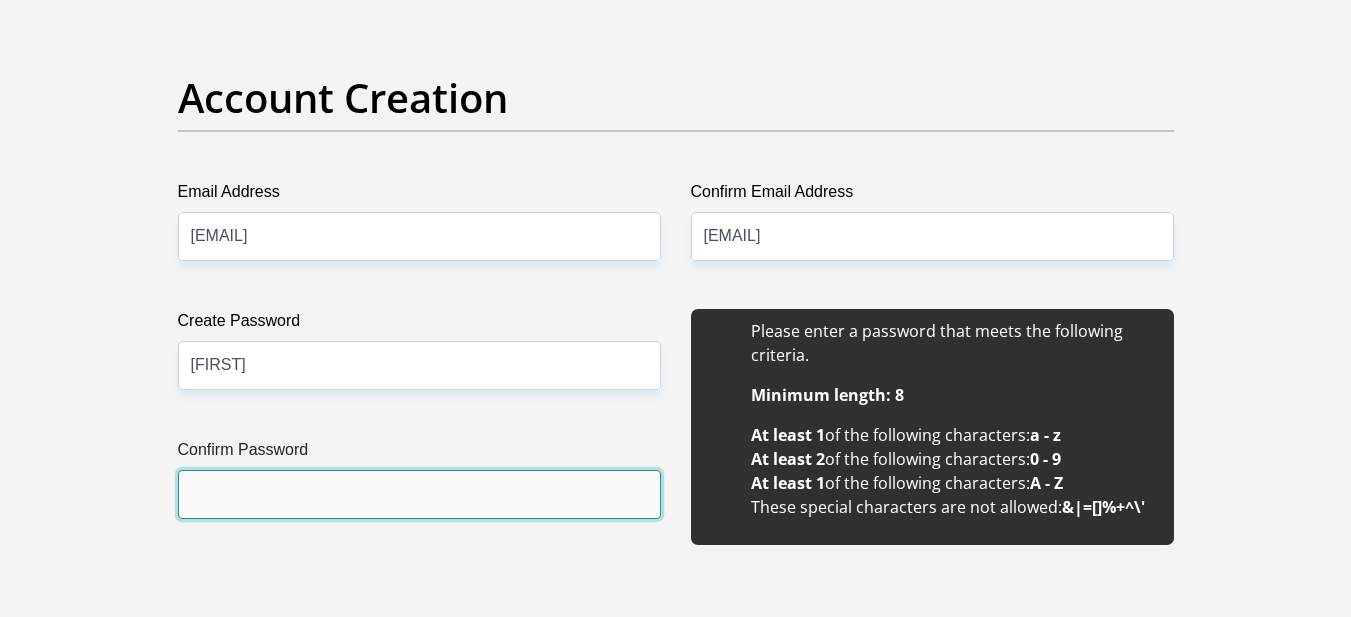 click on "Confirm Password" at bounding box center [419, 494] 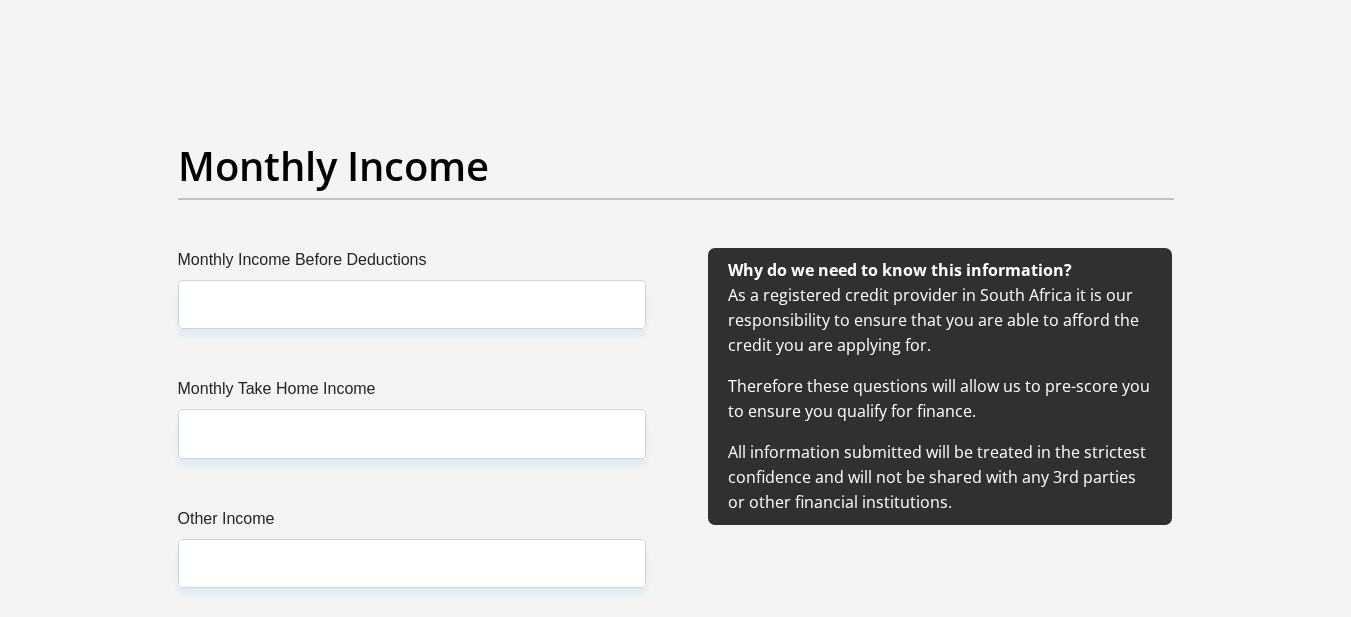 scroll, scrollTop: 2213, scrollLeft: 0, axis: vertical 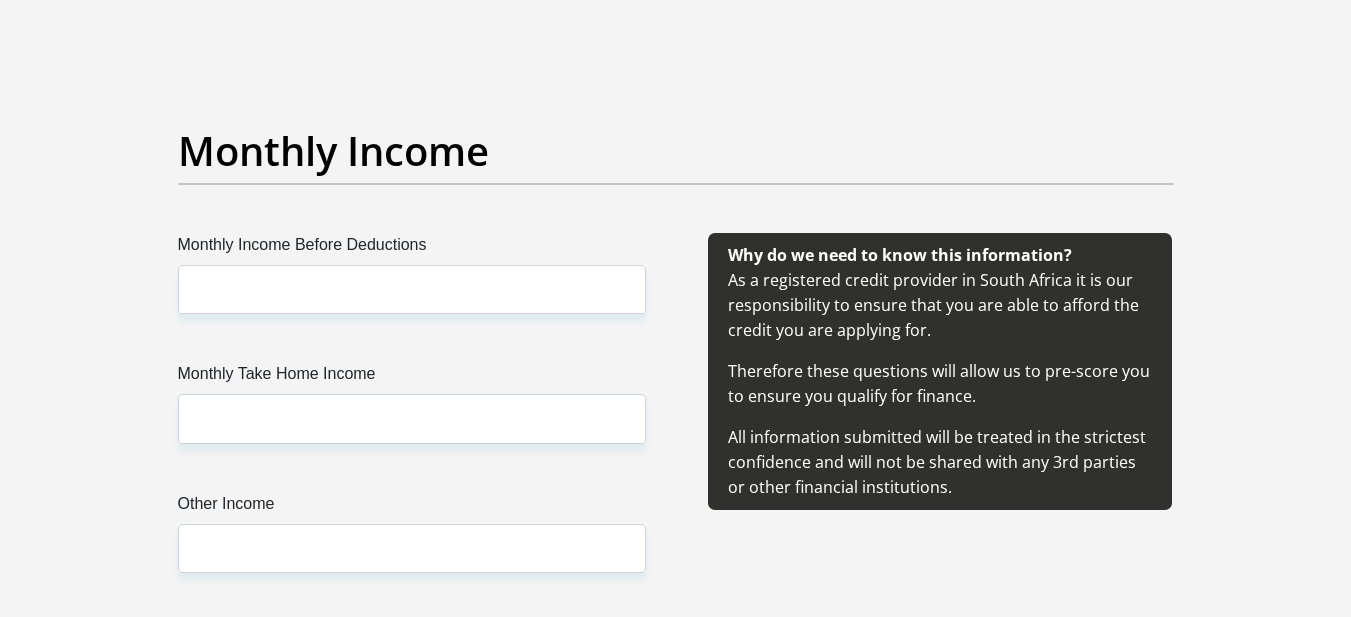 type on "[FIRST]" 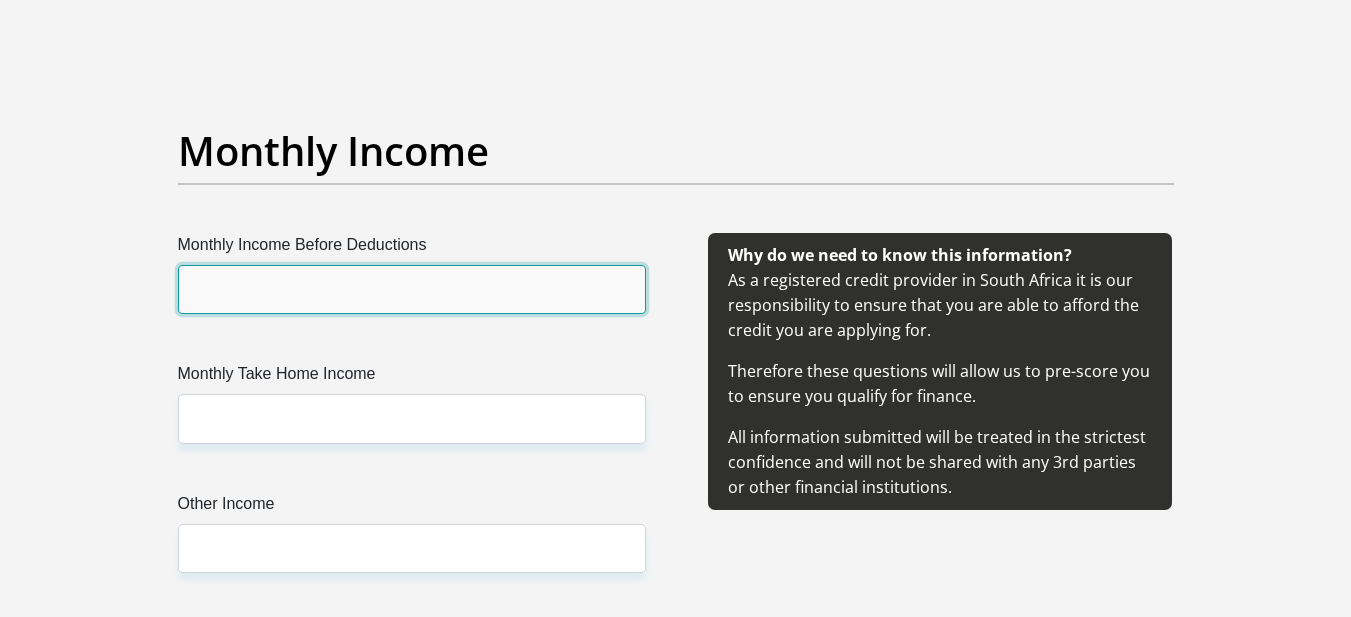 click on "Monthly Income Before Deductions" at bounding box center (412, 289) 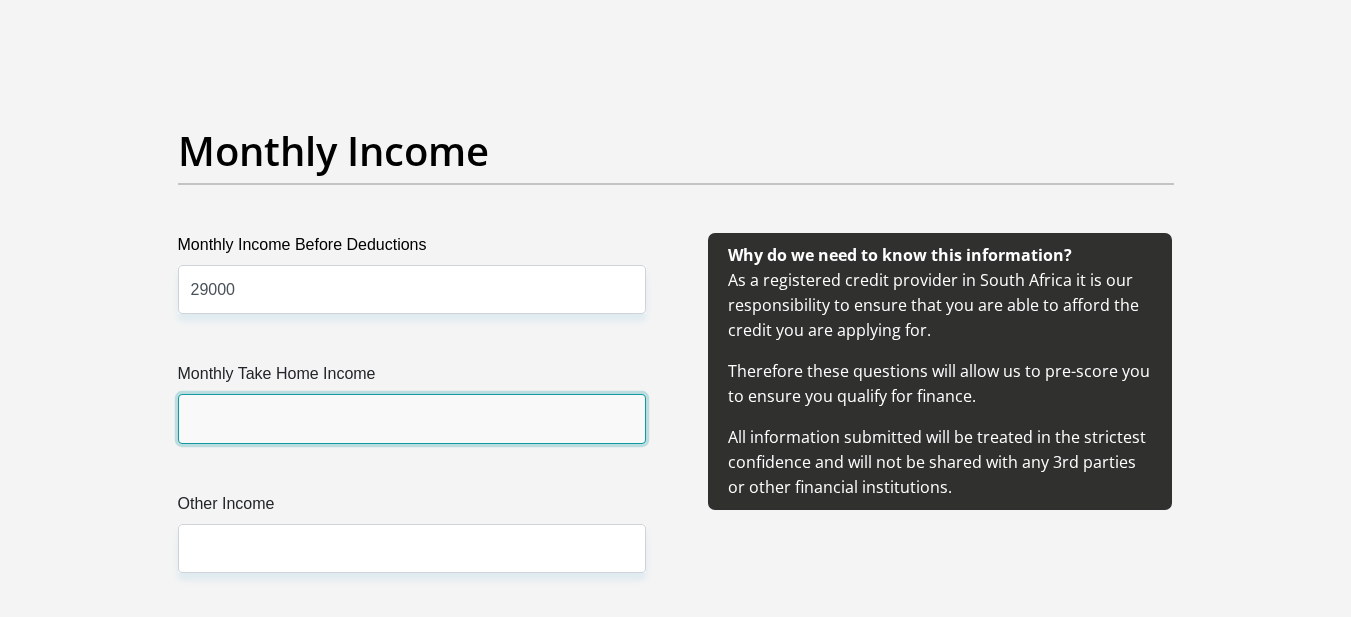 click on "Monthly Take Home Income" at bounding box center (412, 418) 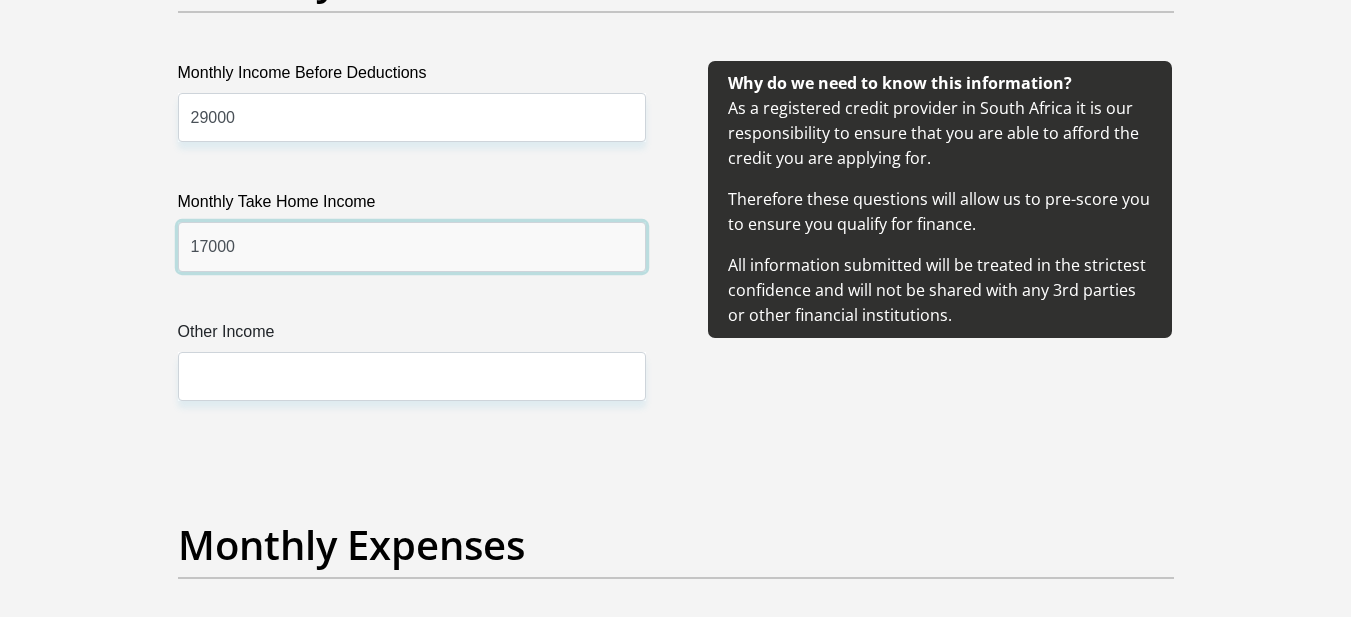 scroll, scrollTop: 2413, scrollLeft: 0, axis: vertical 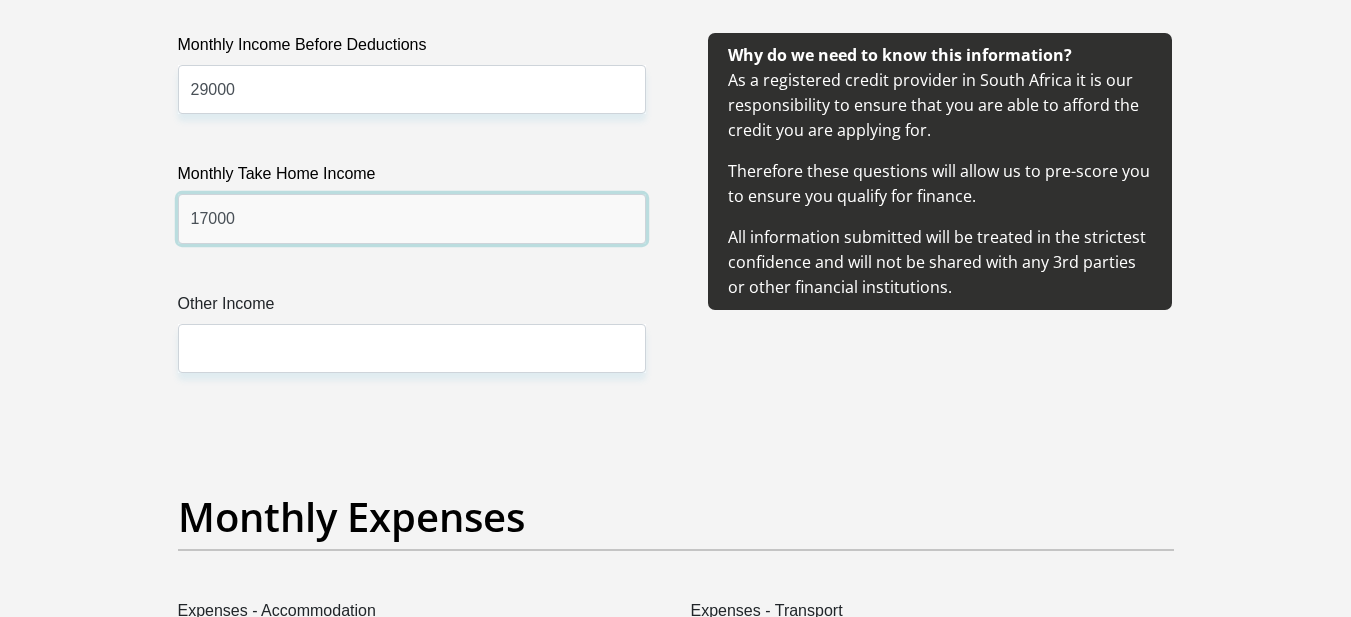 type on "17000" 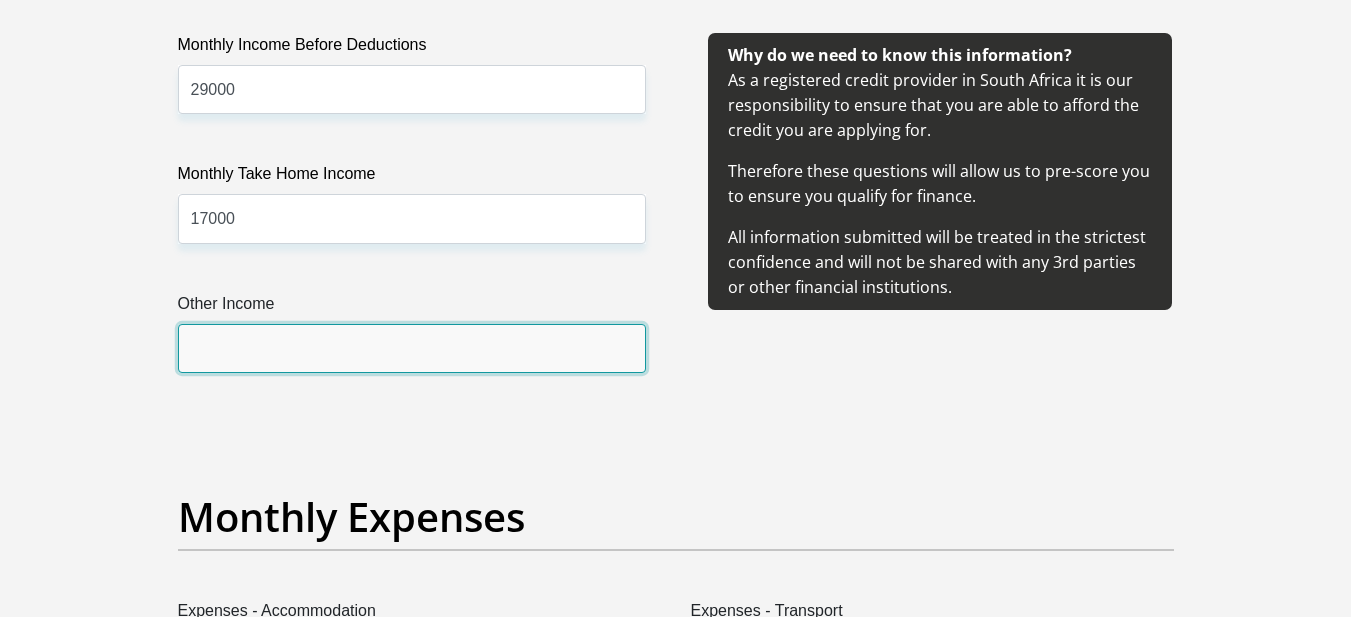 click on "Other Income" at bounding box center [412, 348] 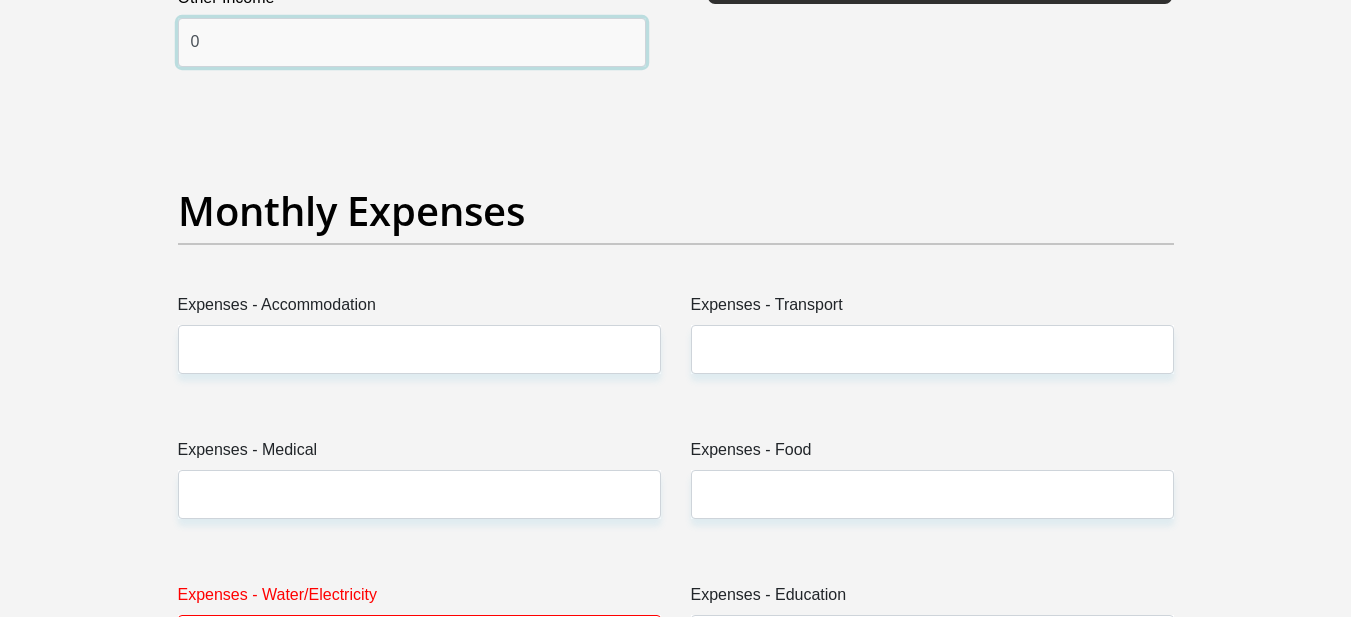 scroll, scrollTop: 2799, scrollLeft: 0, axis: vertical 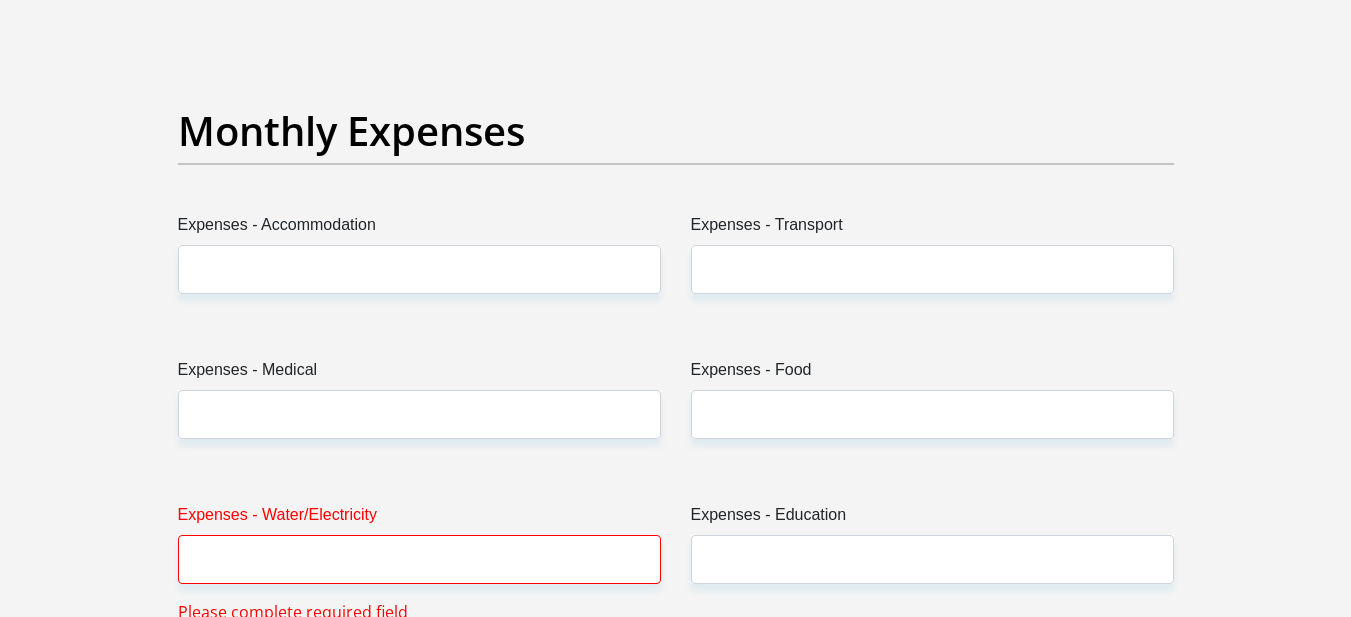 type on "0" 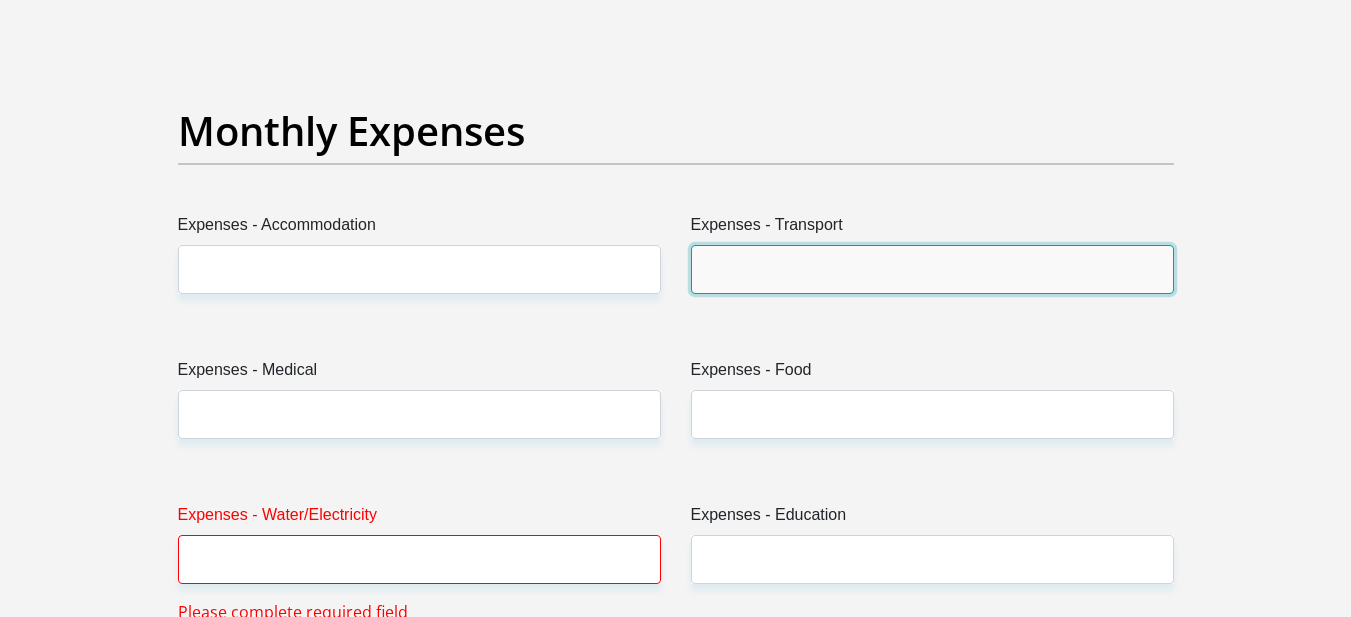 click on "Expenses - Transport" at bounding box center [932, 269] 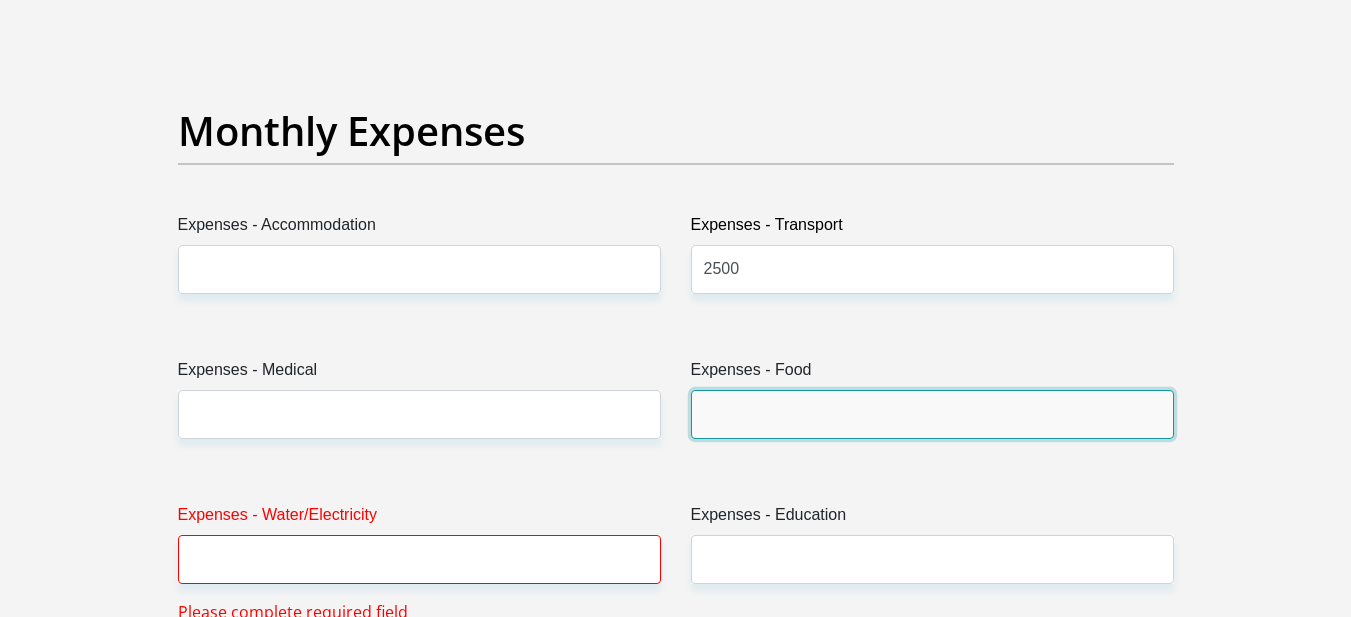 click on "Expenses - Food" at bounding box center (932, 414) 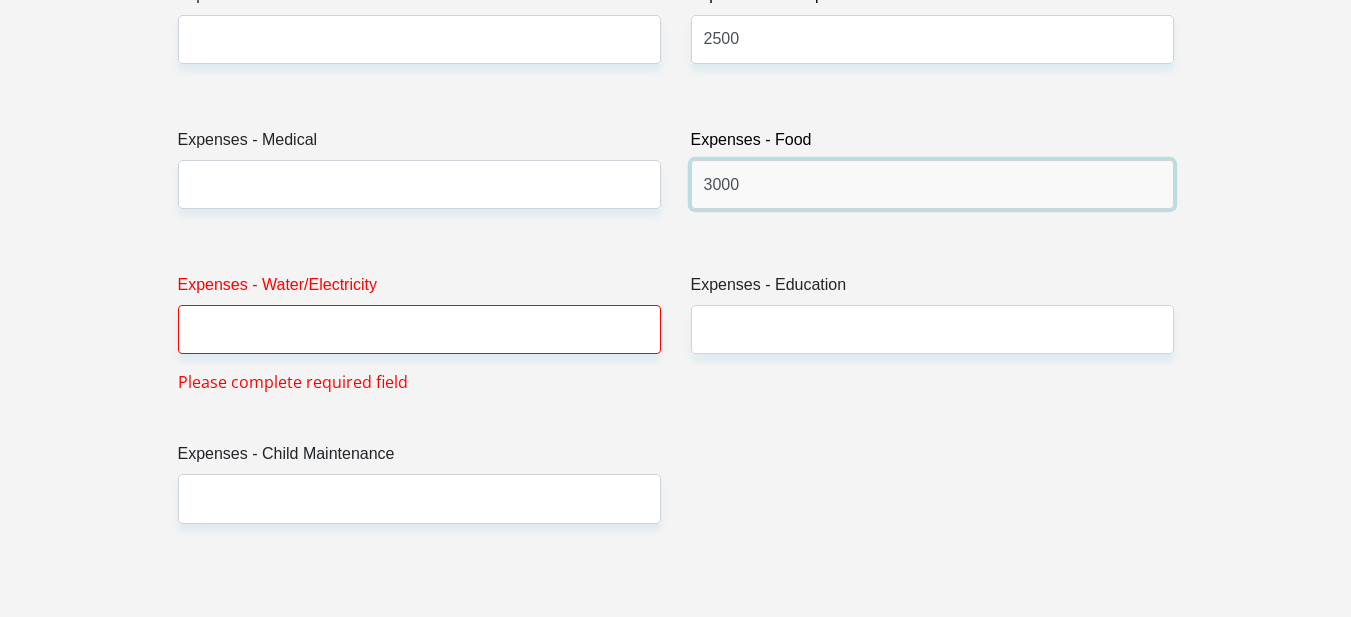 scroll, scrollTop: 3039, scrollLeft: 0, axis: vertical 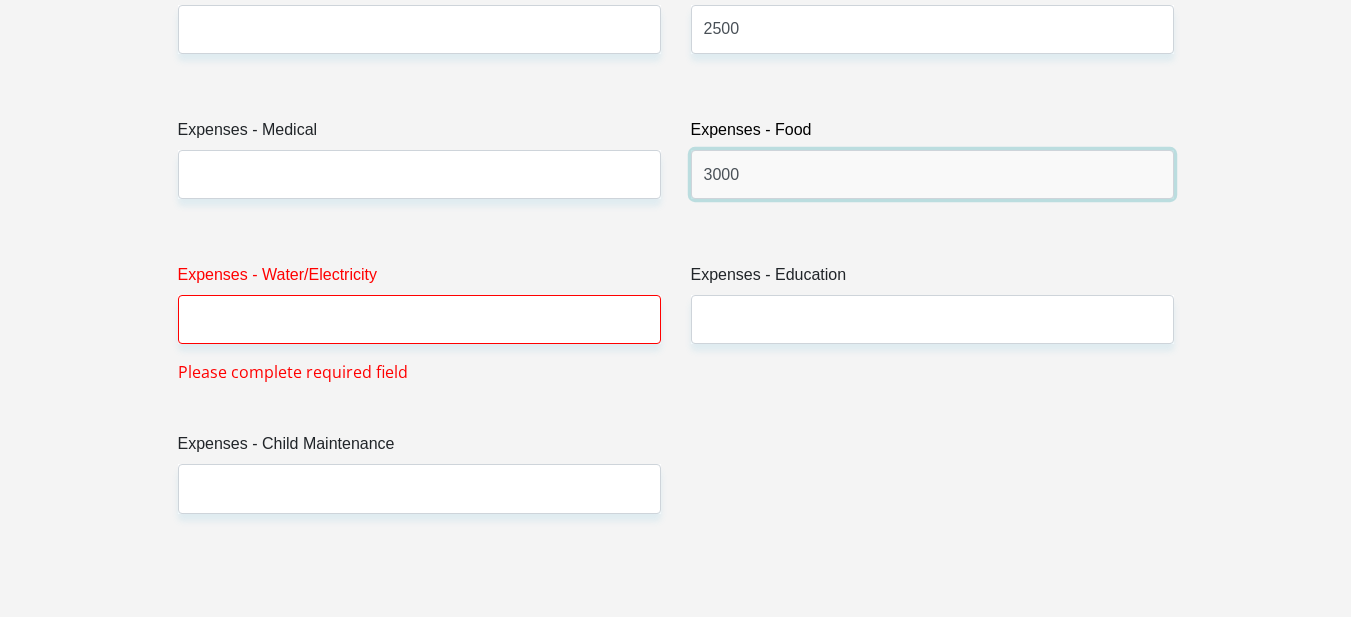 type on "3000" 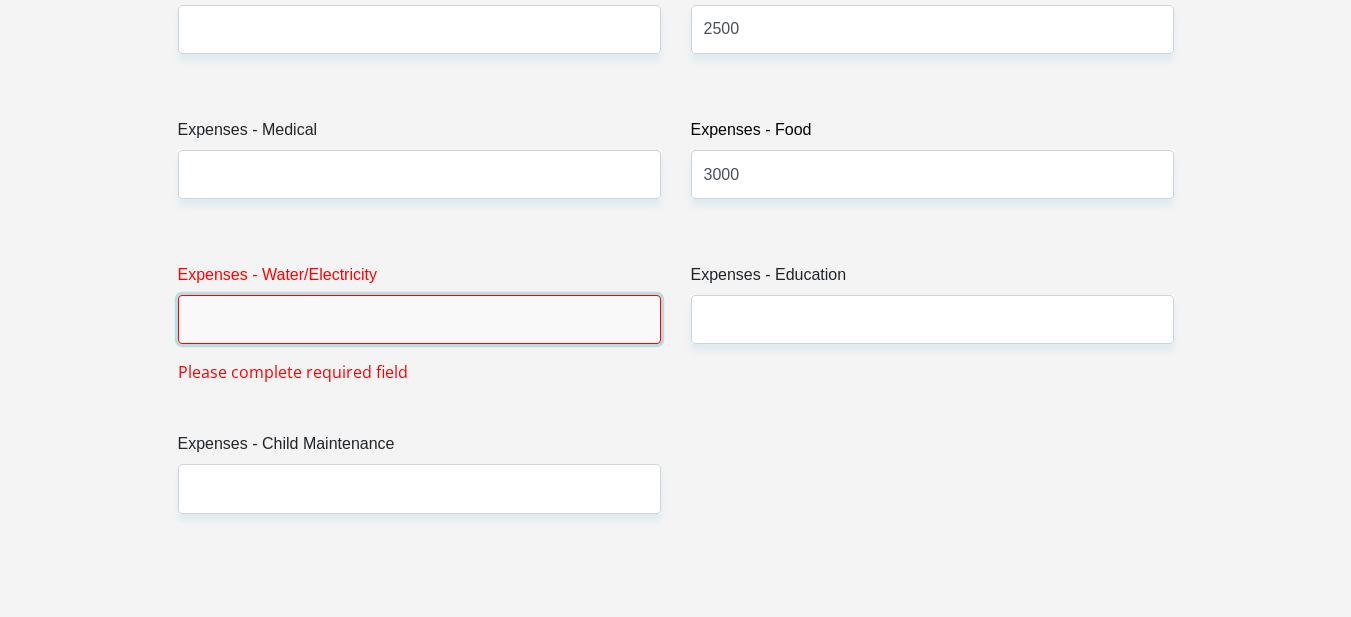 click on "Expenses - Water/Electricity" at bounding box center [419, 319] 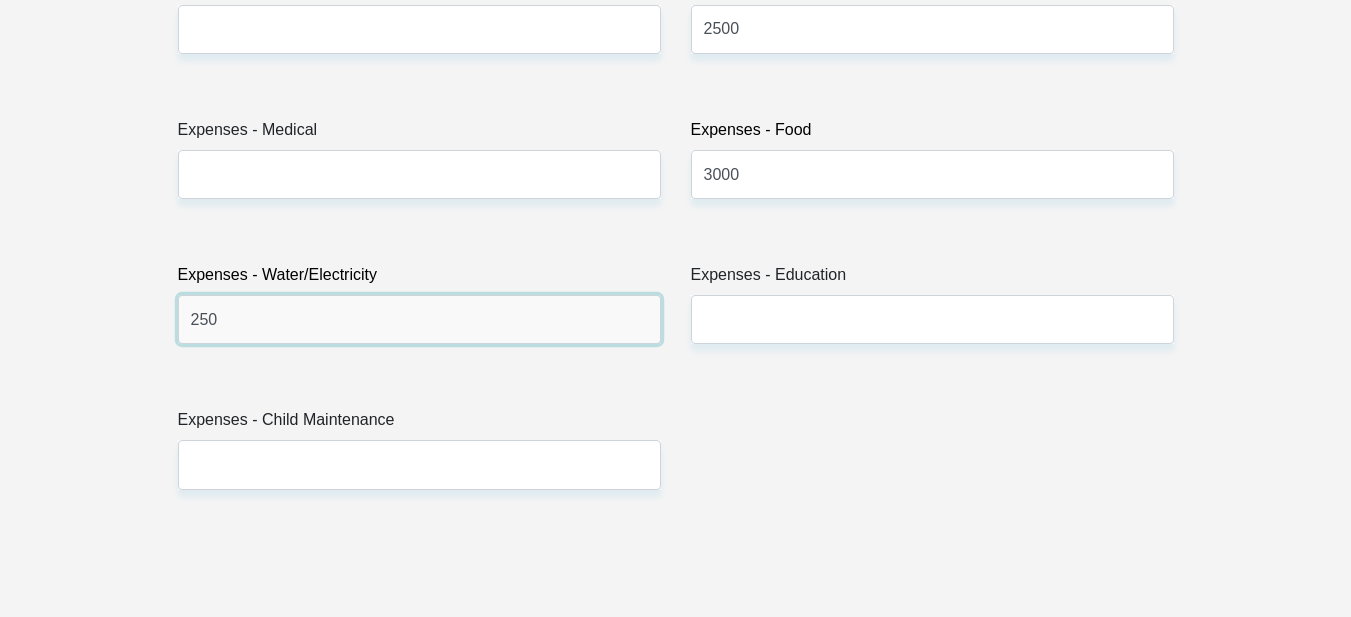 type on "250" 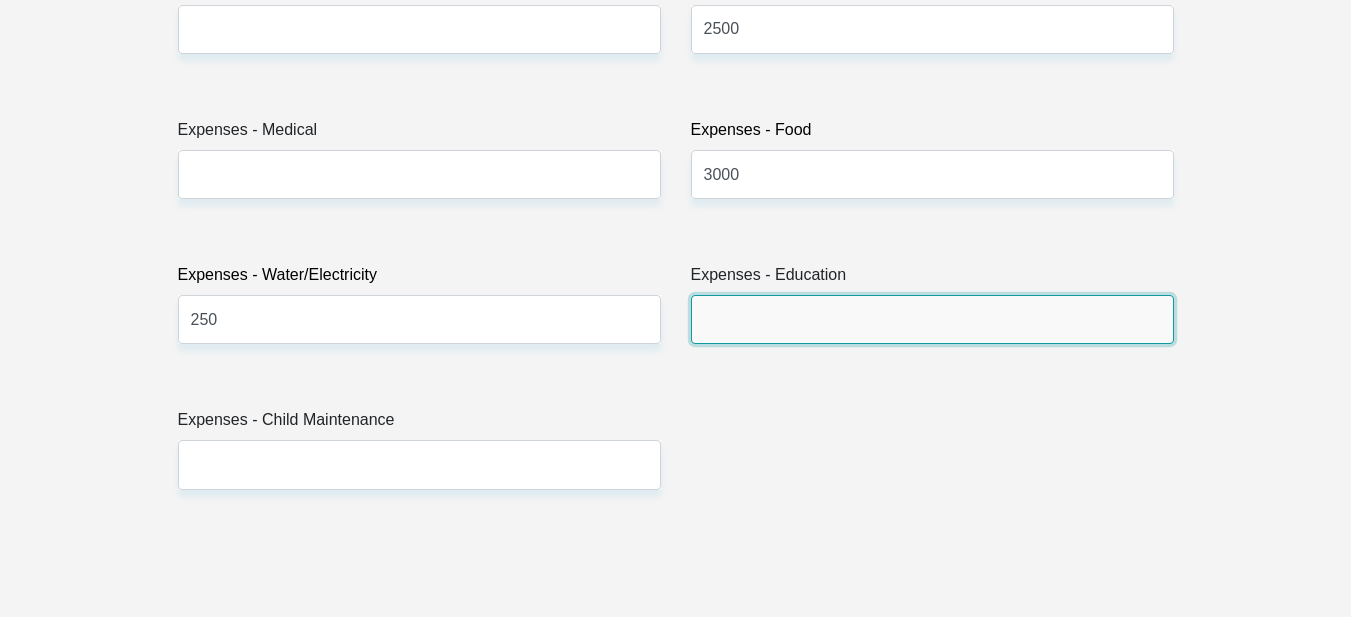click on "Expenses - Education" at bounding box center [932, 319] 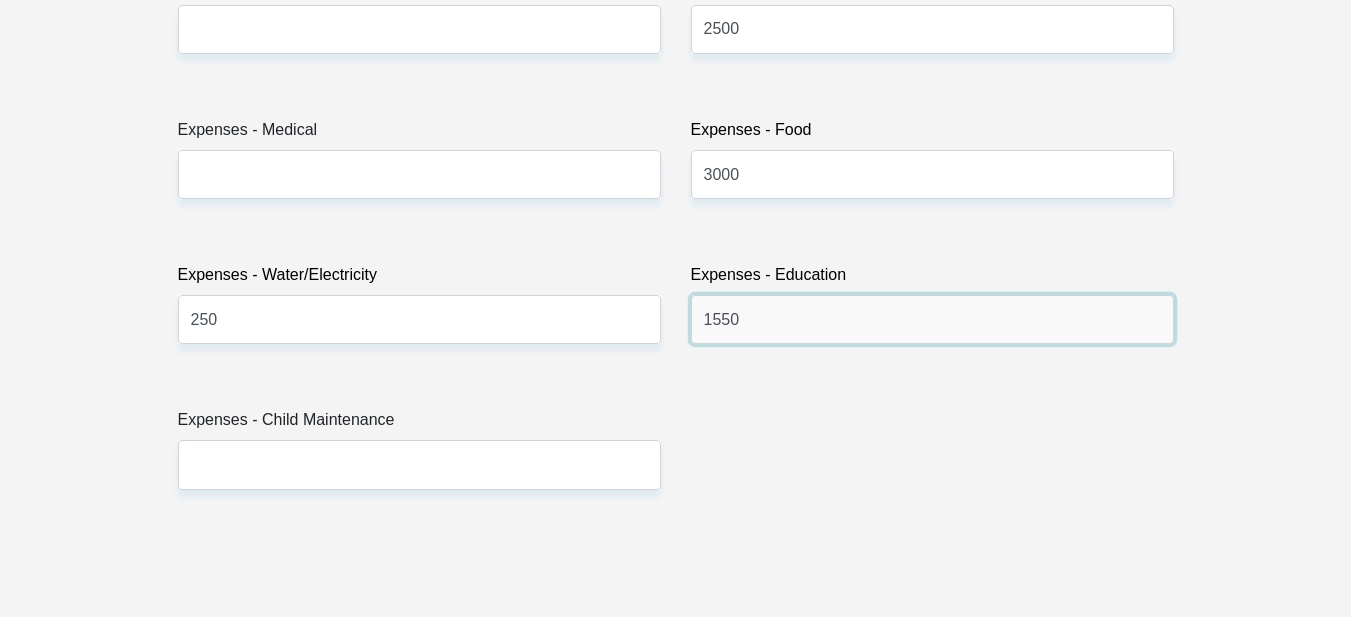type on "1550" 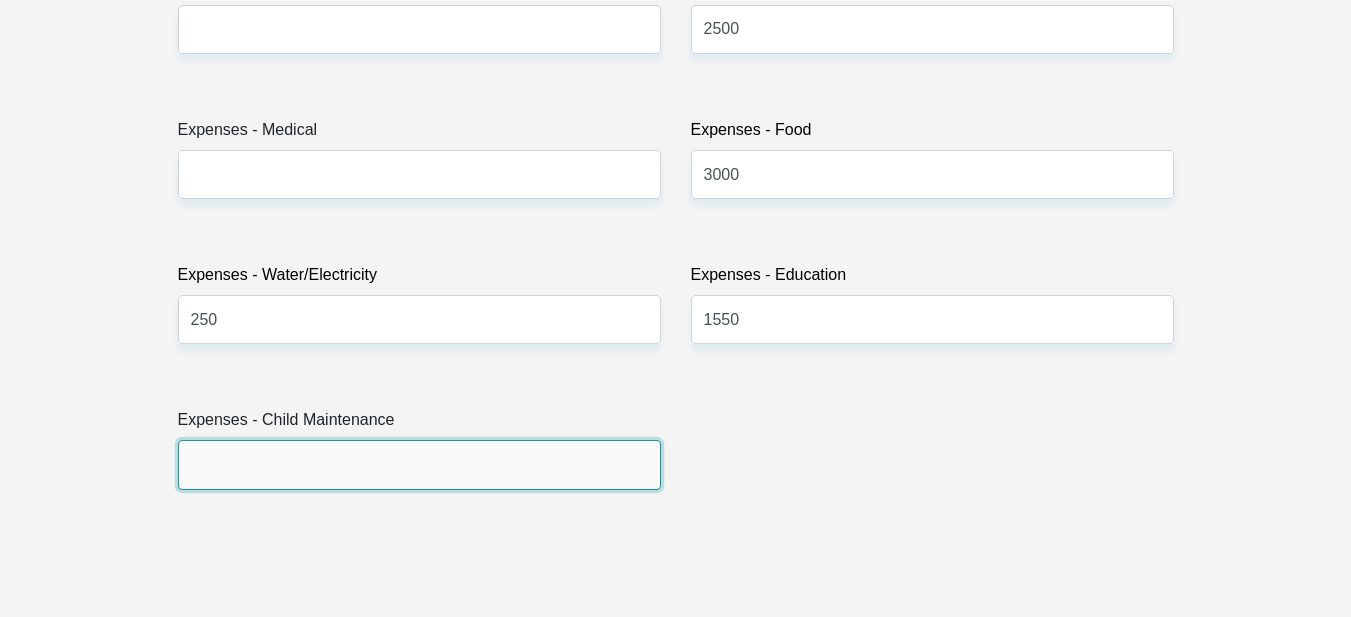 click on "Expenses - Child Maintenance" at bounding box center [419, 464] 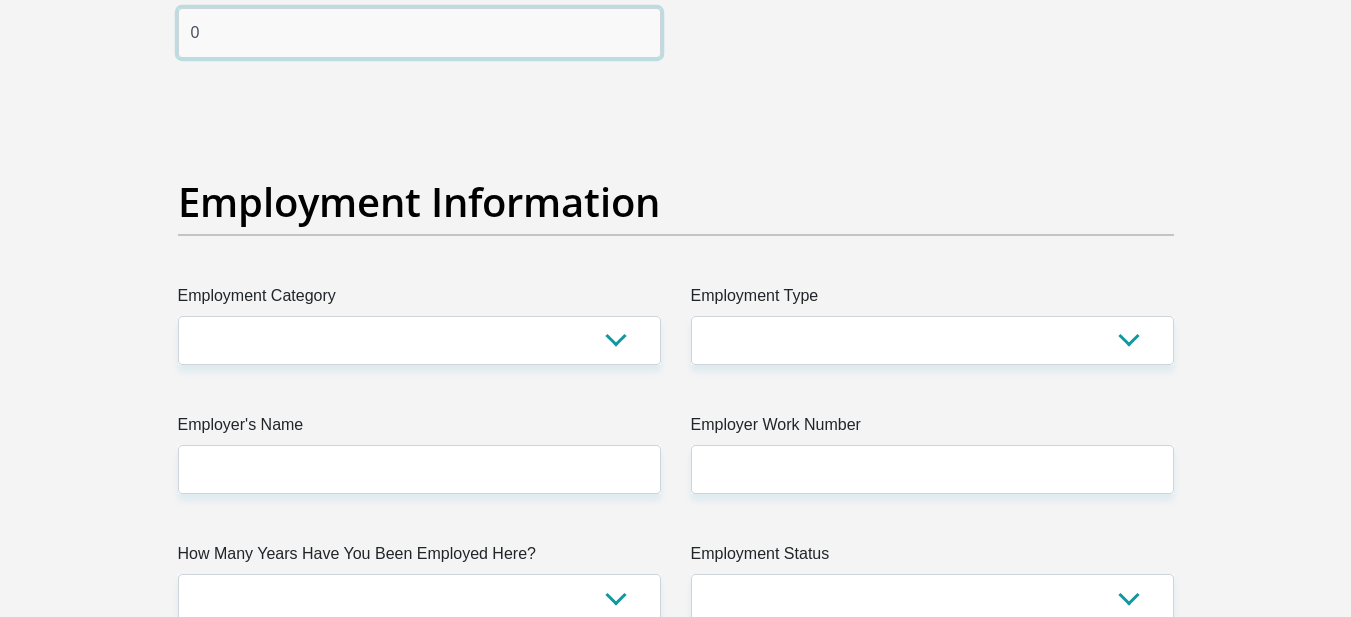 scroll, scrollTop: 3479, scrollLeft: 0, axis: vertical 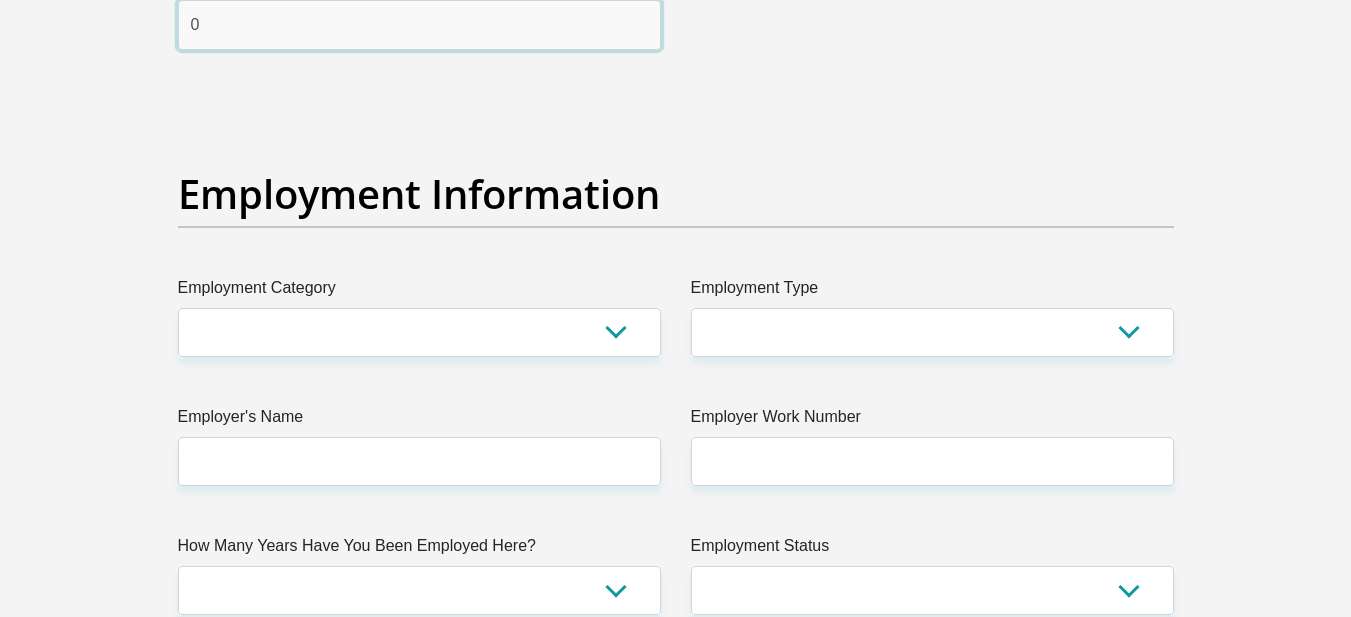 type on "0" 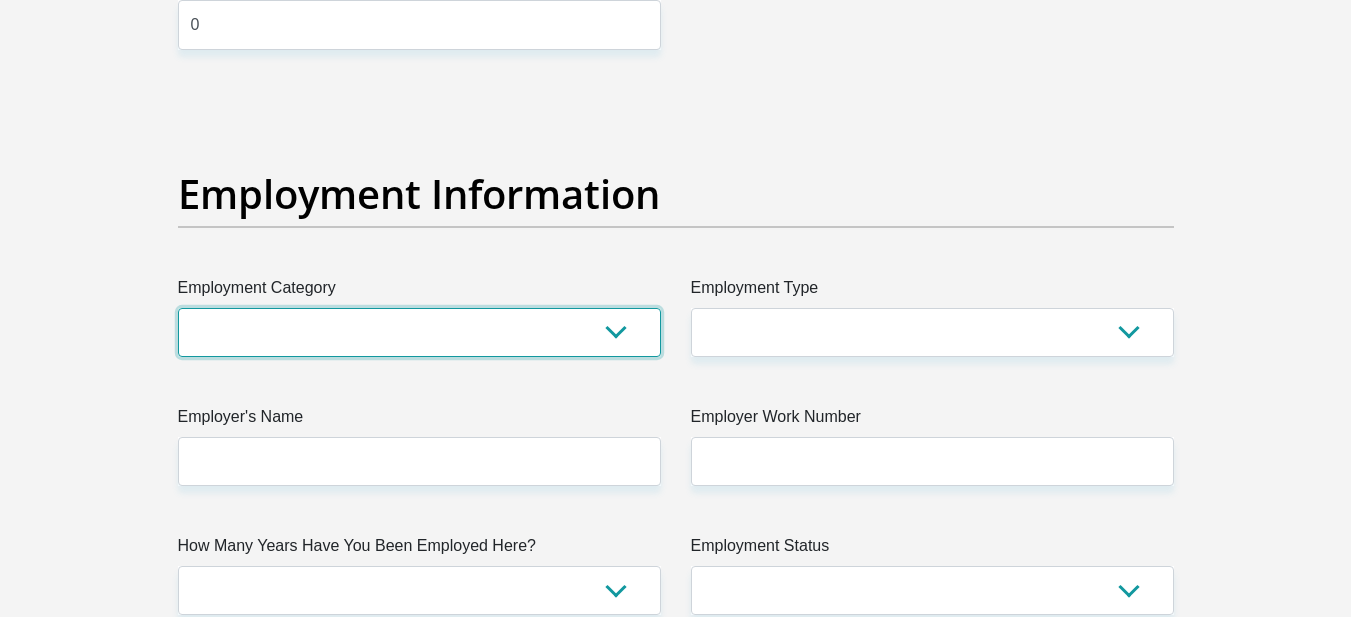 click on "AGRICULTURE
ALCOHOL & TOBACCO
CONSTRUCTION MATERIALS
METALLURGY
EQUIPMENT FOR RENEWABLE ENERGY
SPECIALIZED CONTRACTORS
CAR
GAMING (INCL. INTERNET
OTHER WHOLESALE
UNLICENSED PHARMACEUTICALS
CURRENCY EXCHANGE HOUSES
OTHER FINANCIAL INSTITUTIONS & INSURANCE
REAL ESTATE AGENTS
OIL & GAS
OTHER MATERIALS (E.G. IRON ORE)
PRECIOUS STONES & PRECIOUS METALS
POLITICAL ORGANIZATIONS
RELIGIOUS ORGANIZATIONS(NOT SECTS)
ACTI. HAVING BUSINESS DEAL WITH PUBLIC ADMINISTRATION
LAUNDROMATS" at bounding box center [419, 332] 